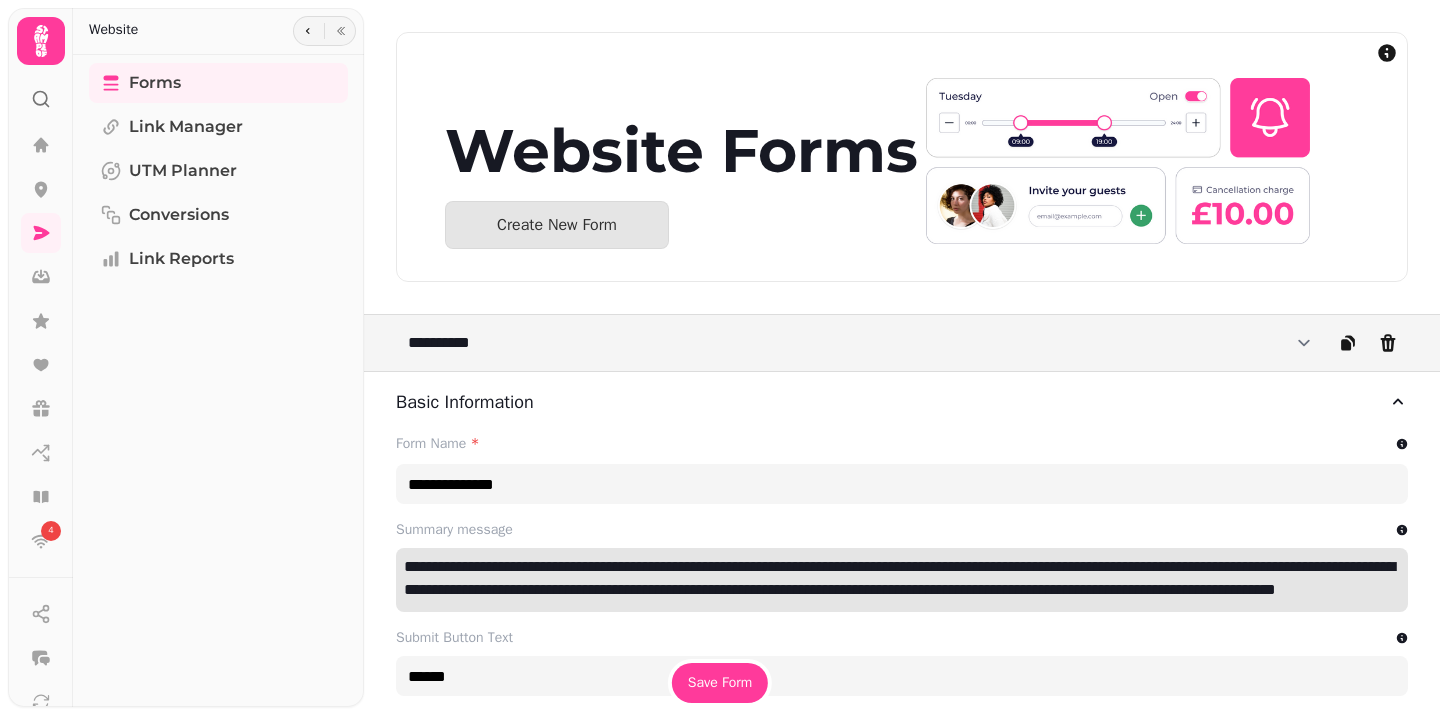 select on "**********" 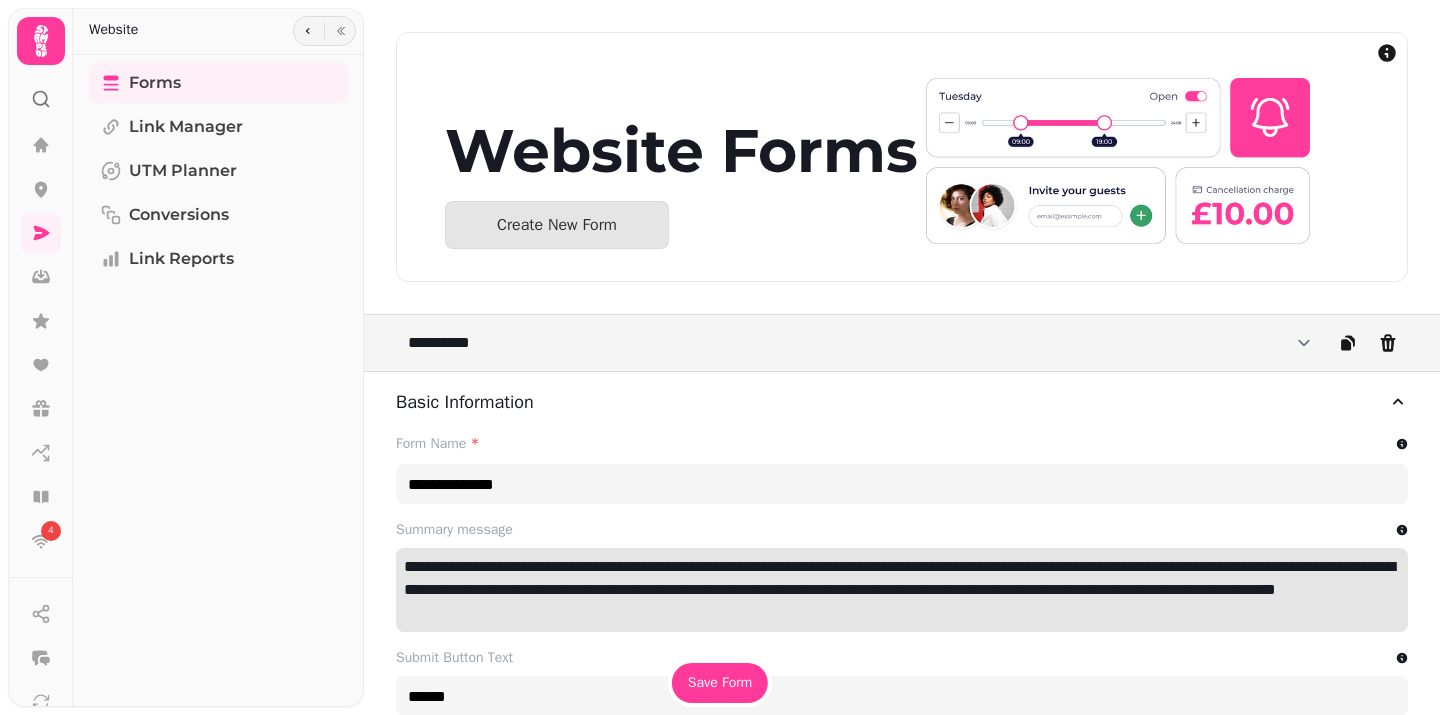 scroll, scrollTop: 0, scrollLeft: 0, axis: both 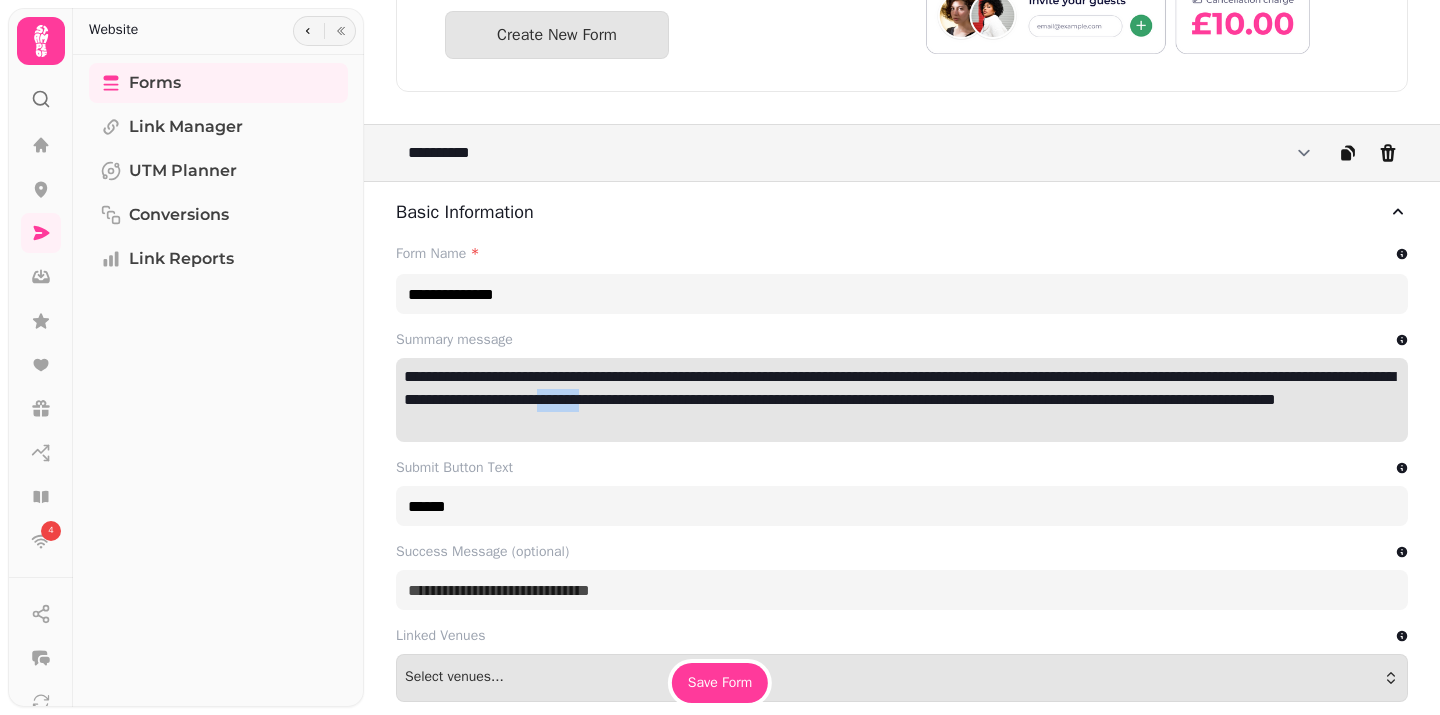 drag, startPoint x: 972, startPoint y: 398, endPoint x: 915, endPoint y: 399, distance: 57.00877 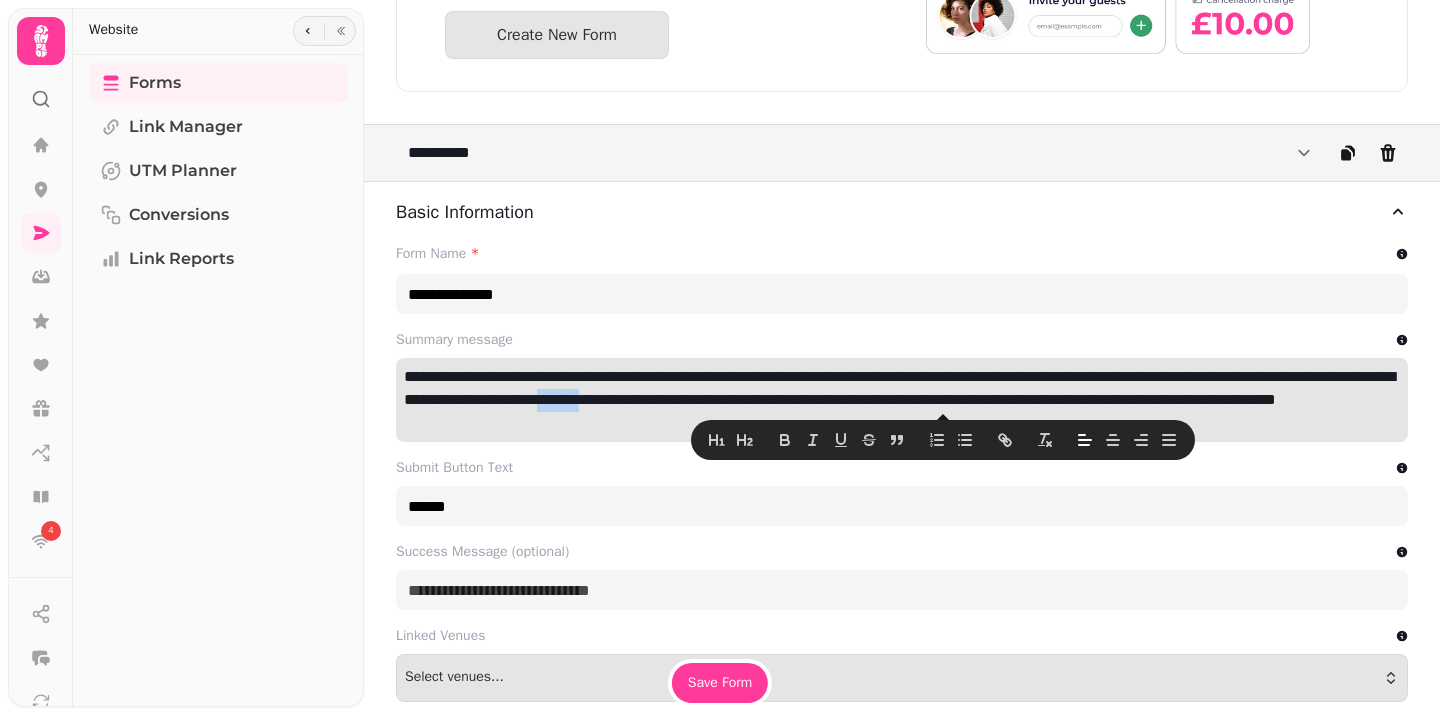 type 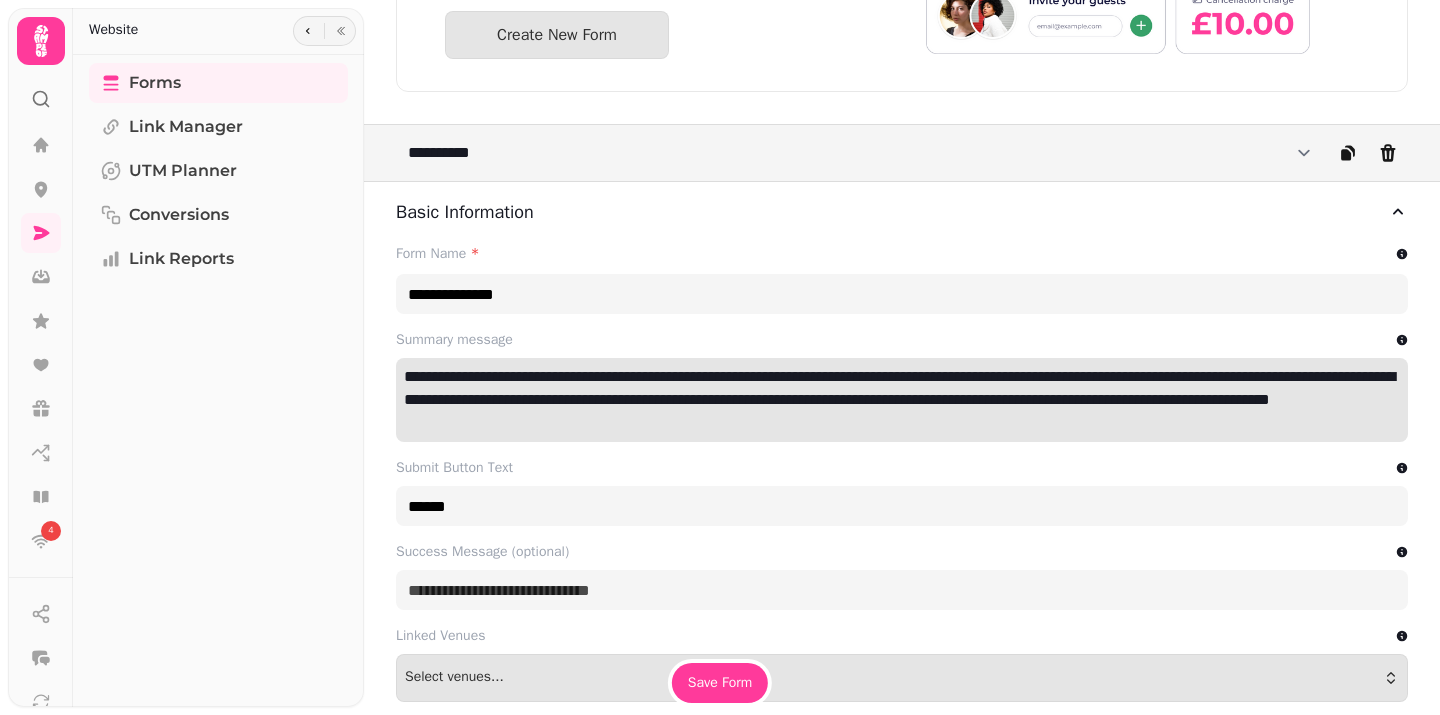 click on "**********" at bounding box center [902, 400] 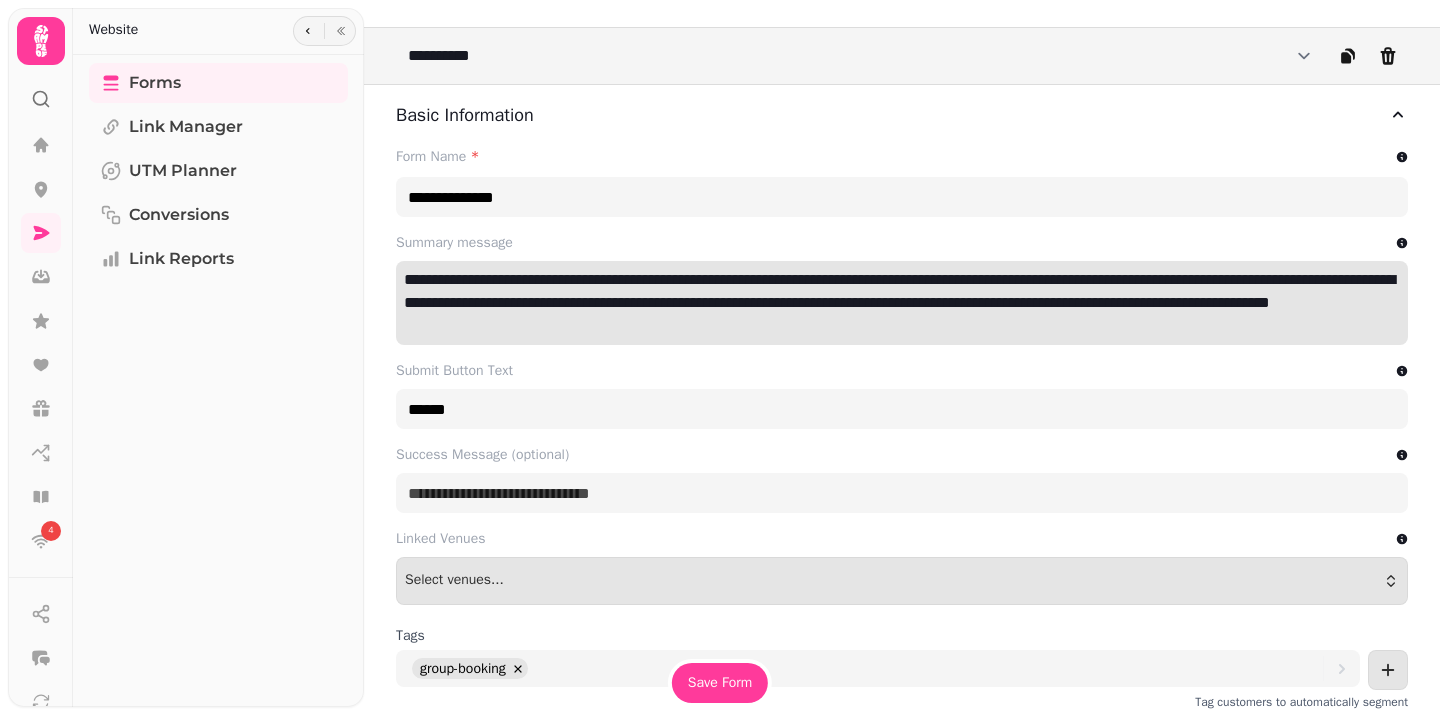 scroll, scrollTop: 316, scrollLeft: 0, axis: vertical 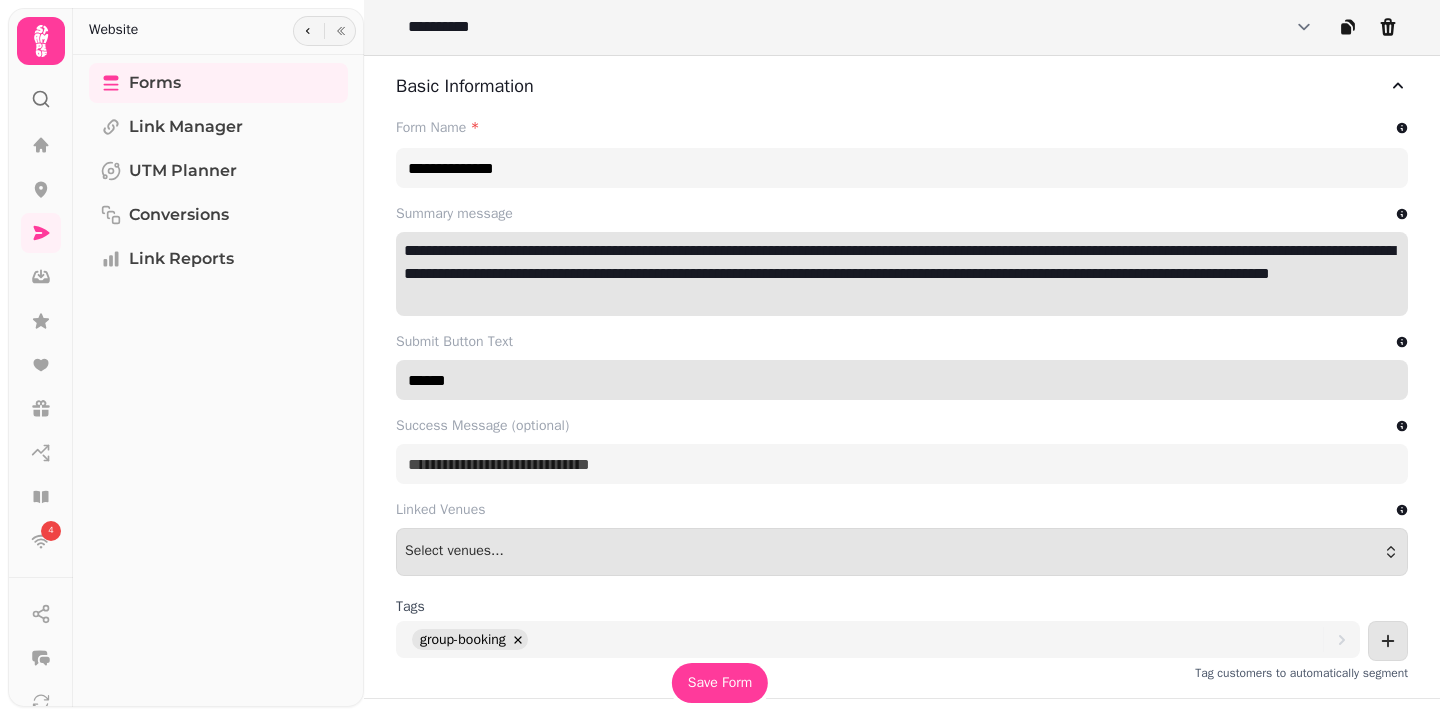 click on "******" at bounding box center (902, 380) 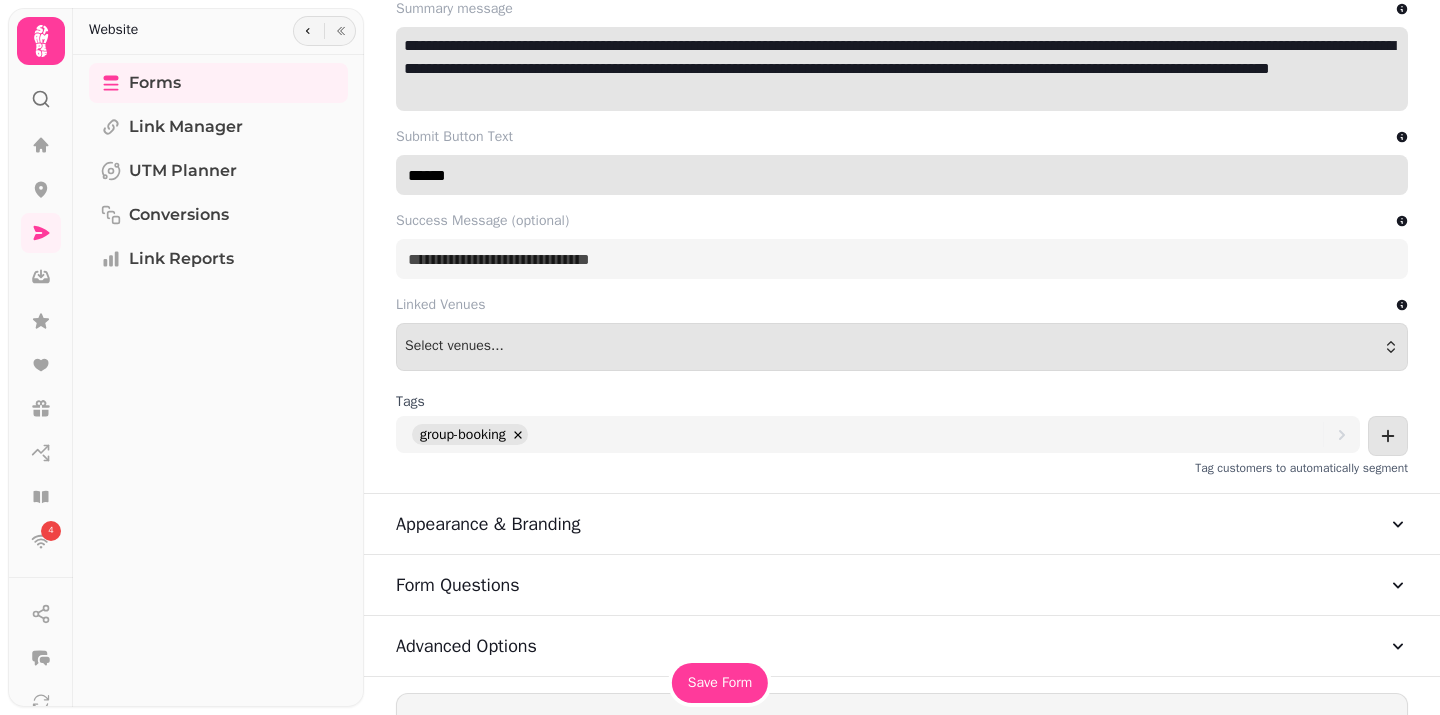 scroll, scrollTop: 527, scrollLeft: 0, axis: vertical 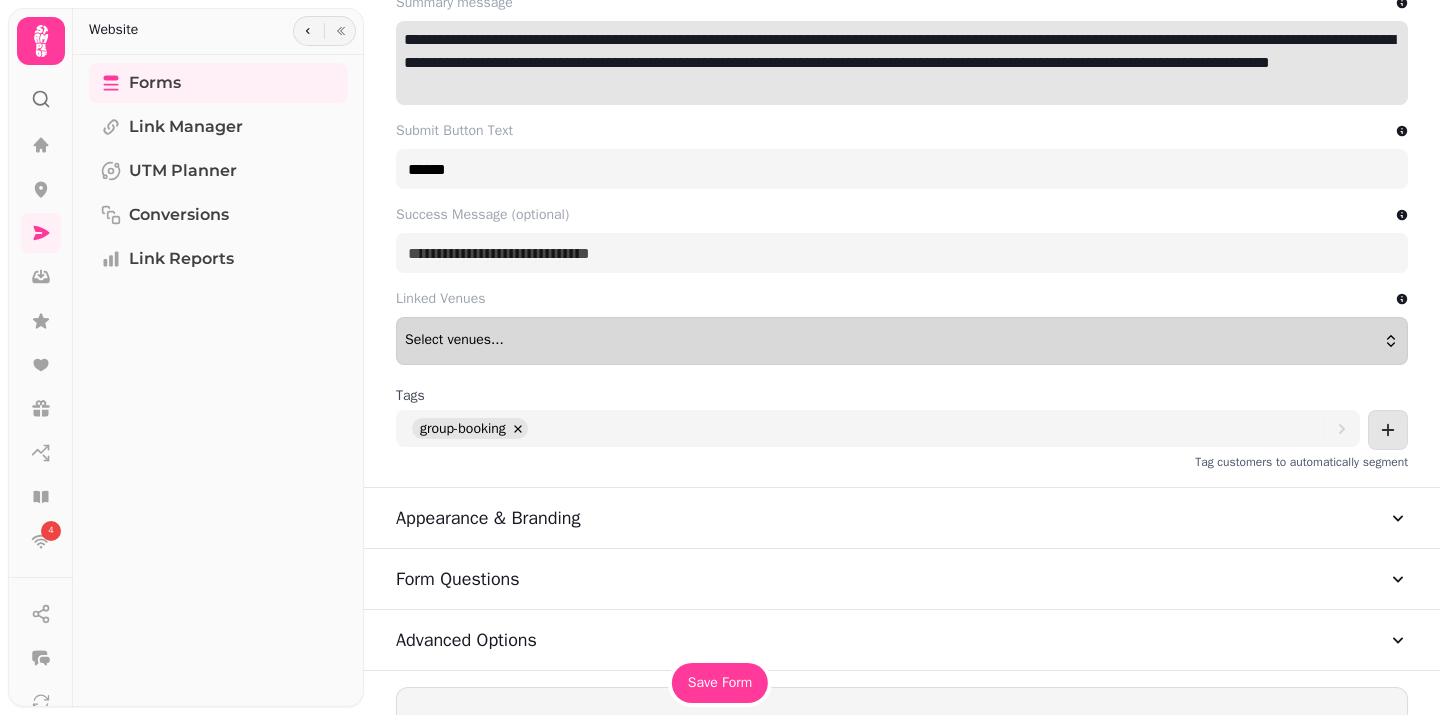 click on "Select venues..." at bounding box center [902, 341] 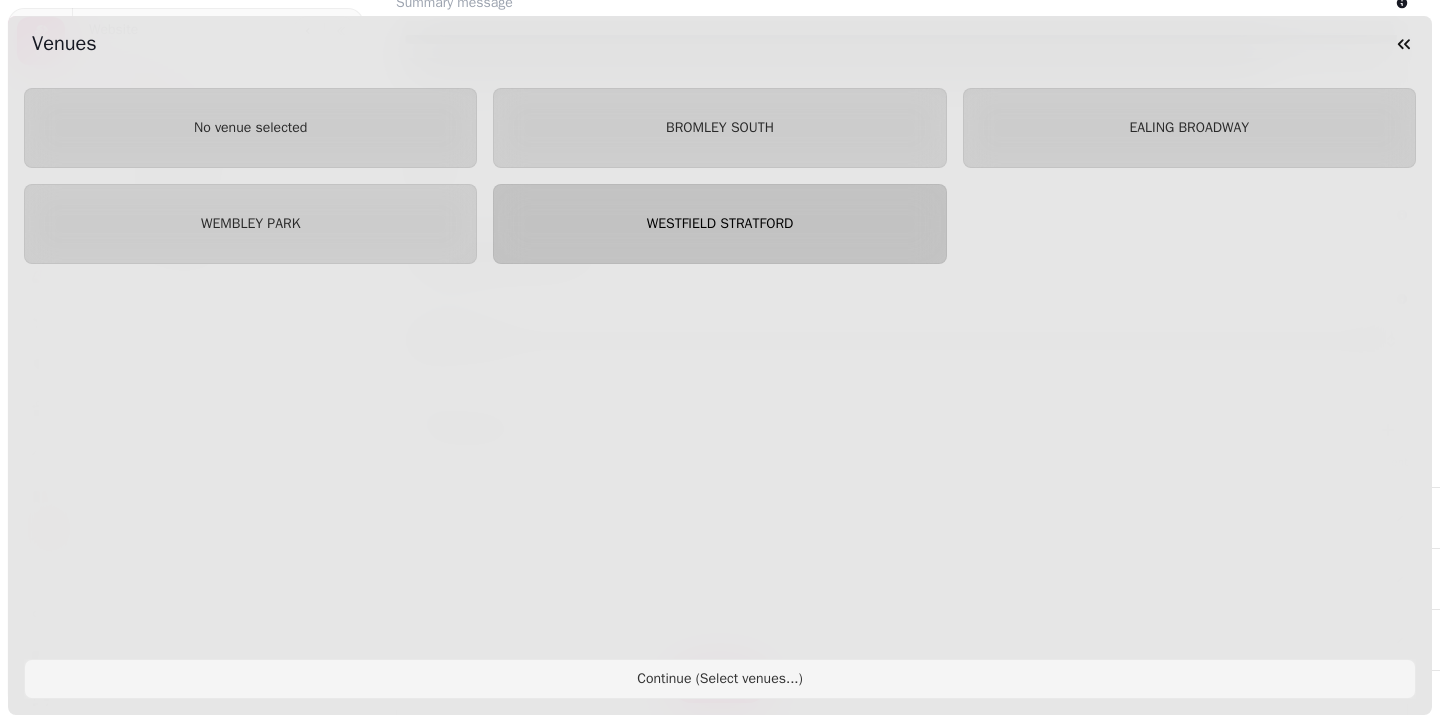 drag, startPoint x: 870, startPoint y: 232, endPoint x: 790, endPoint y: 232, distance: 80 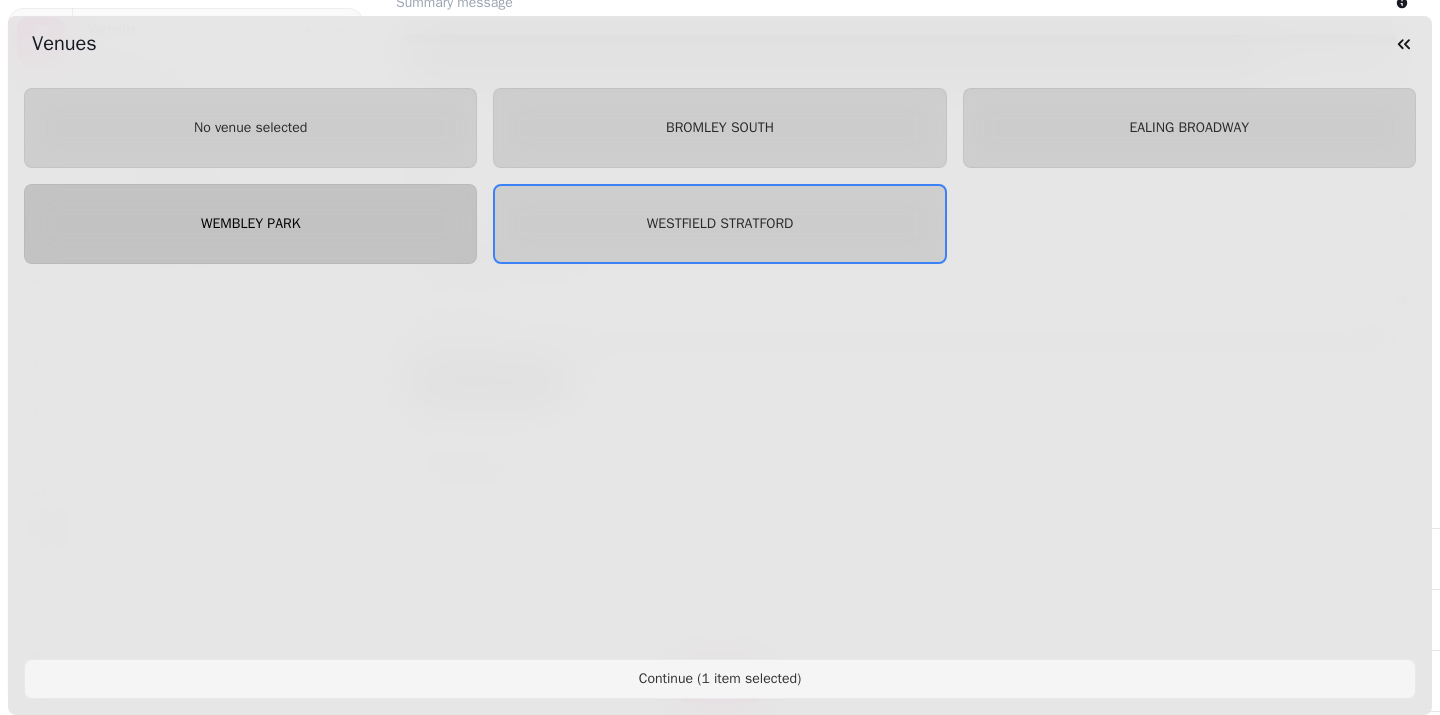 click on "WEMBLEY PARK" at bounding box center (250, 224) 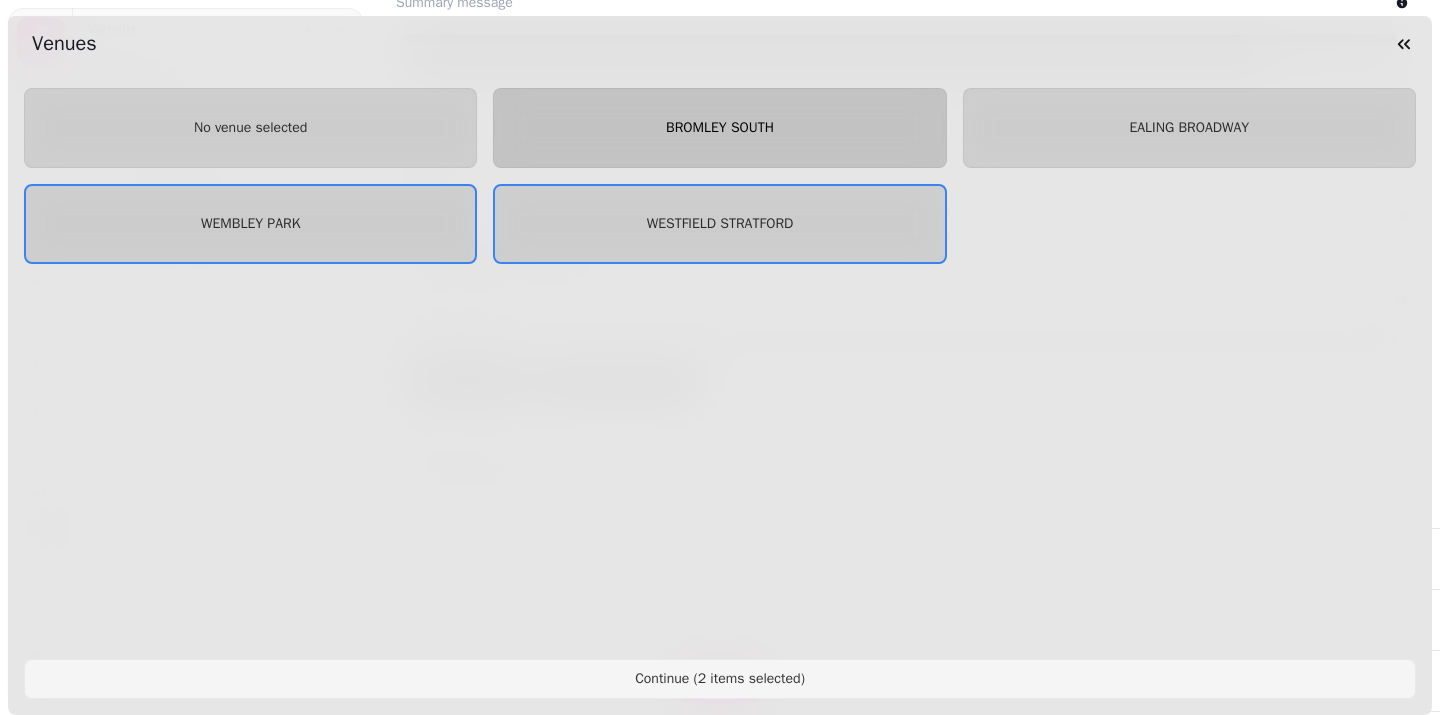 click on "BROMLEY SOUTH" at bounding box center (719, 128) 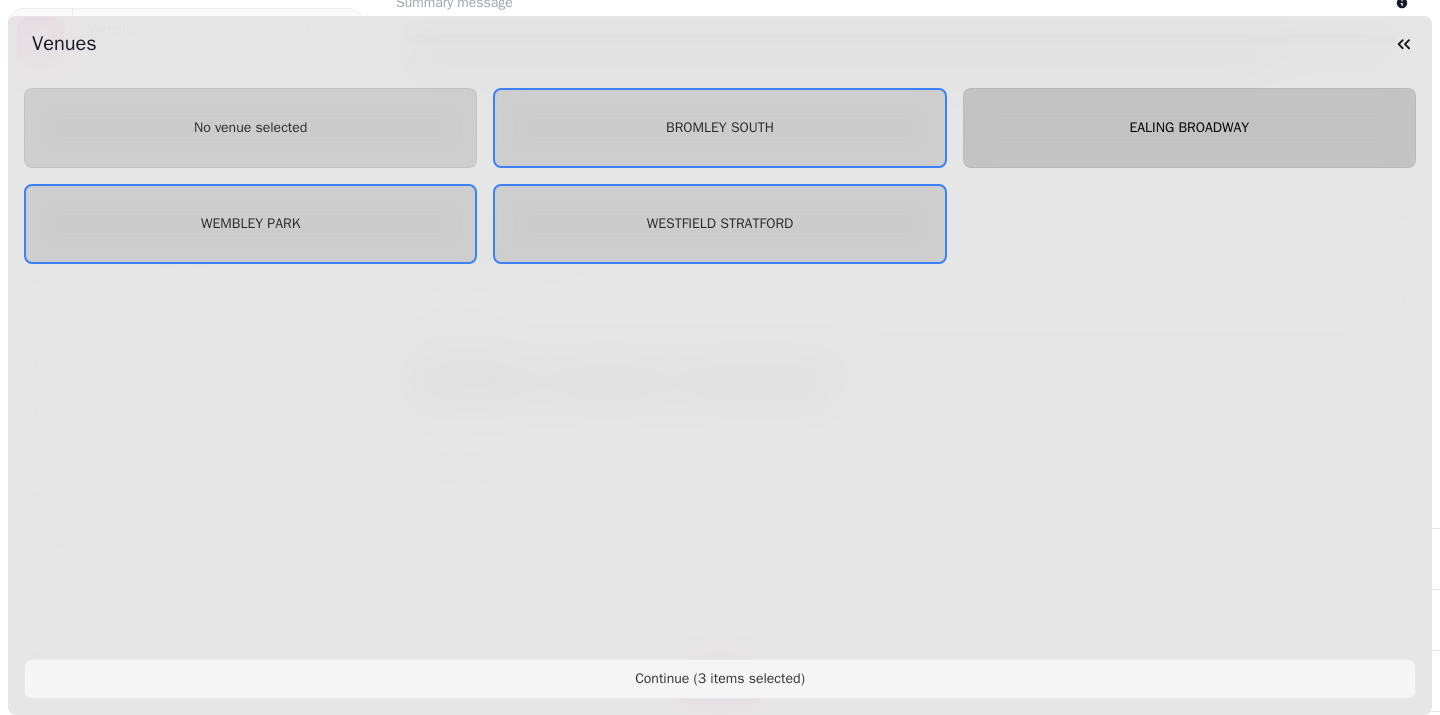 click on "EALING BROADWAY" at bounding box center [1189, 128] 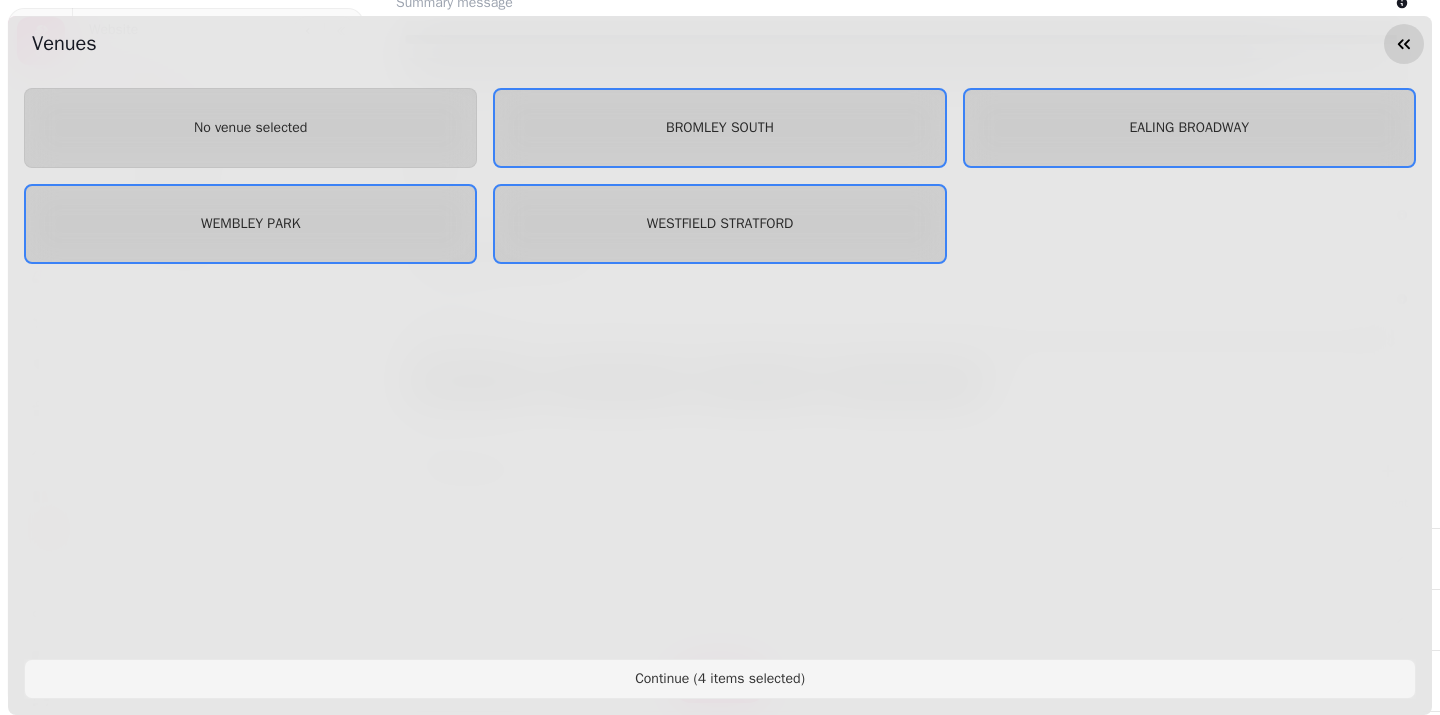 click 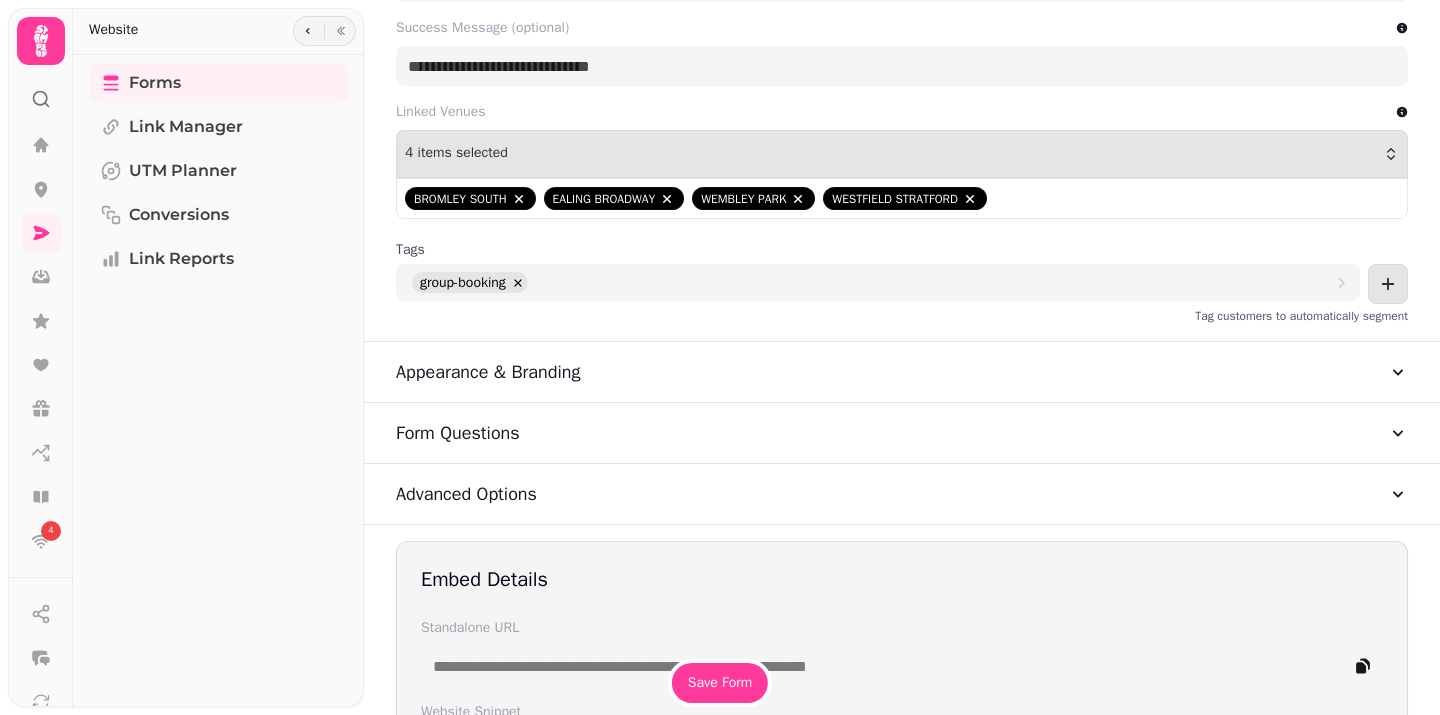 scroll, scrollTop: 742, scrollLeft: 0, axis: vertical 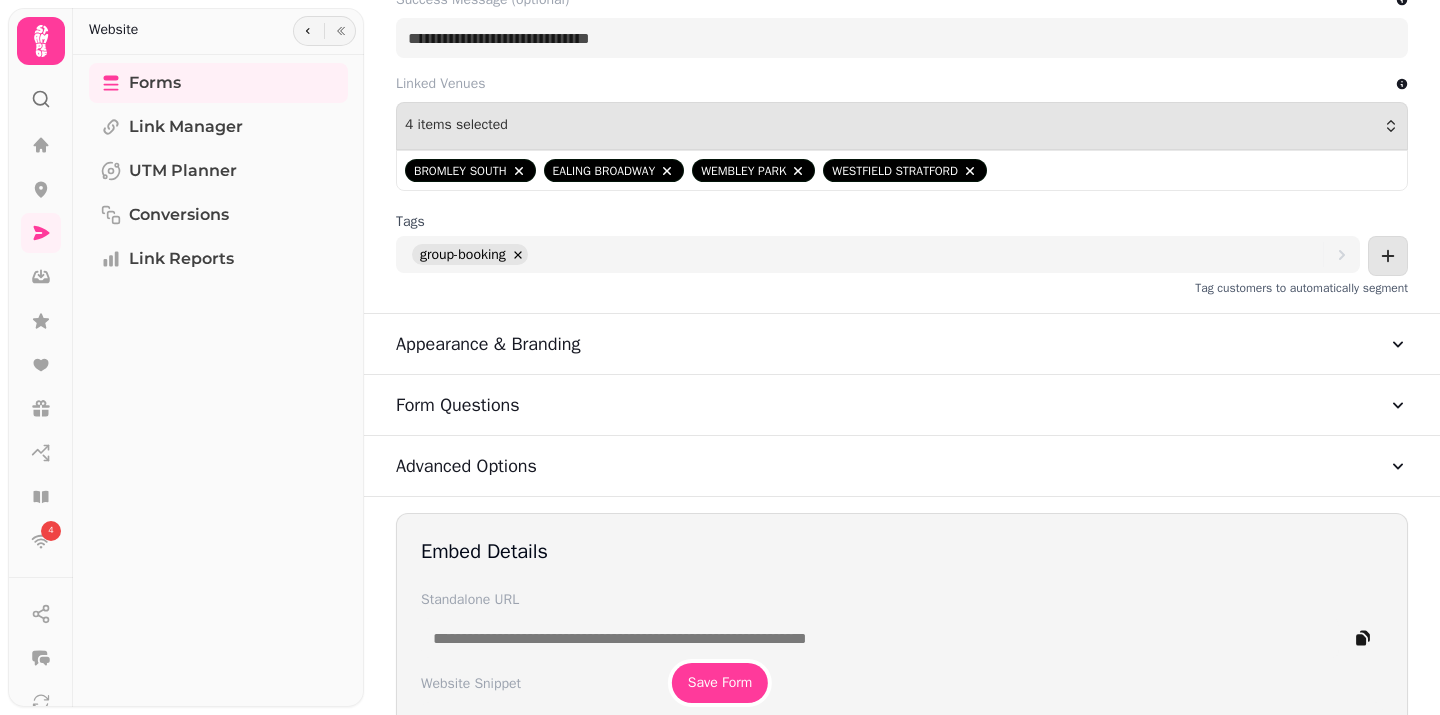 click on "Appearance & Branding" at bounding box center (902, 344) 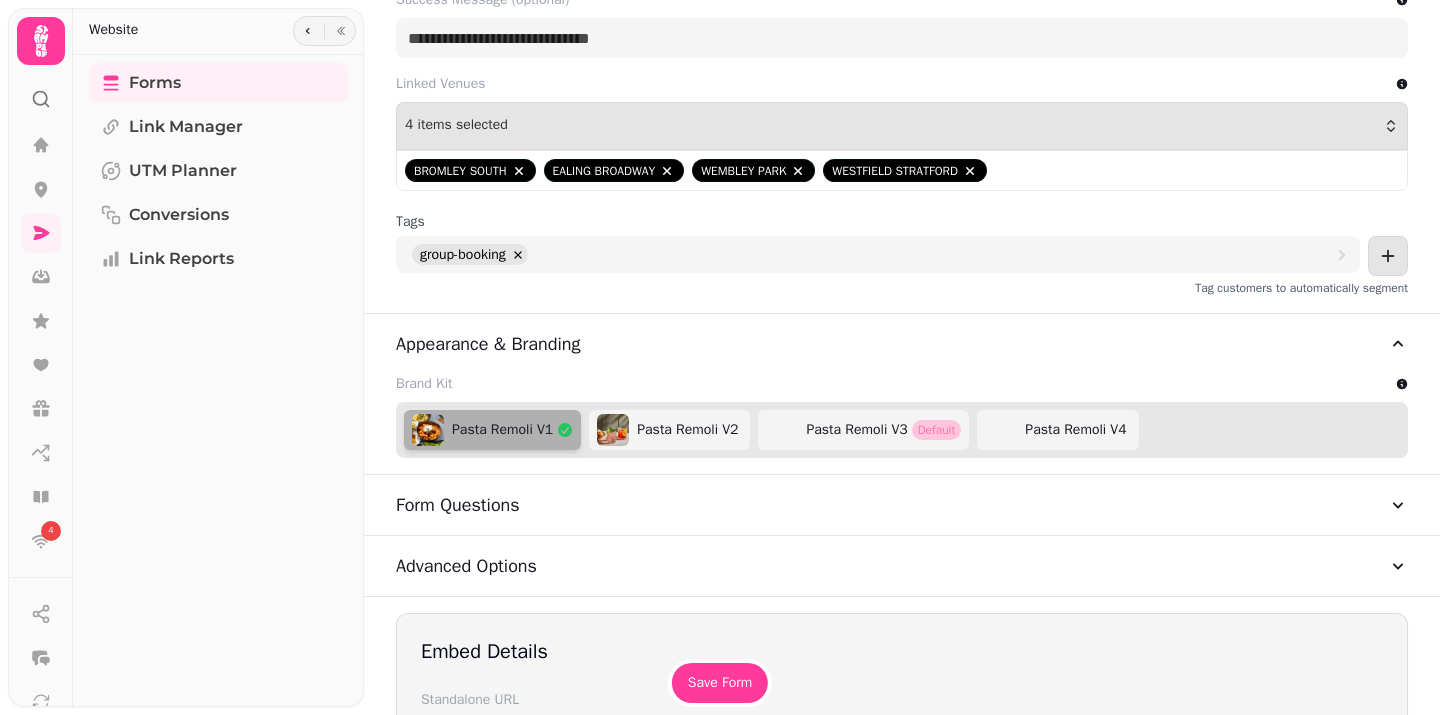 click on "Appearance & Branding" at bounding box center [902, 344] 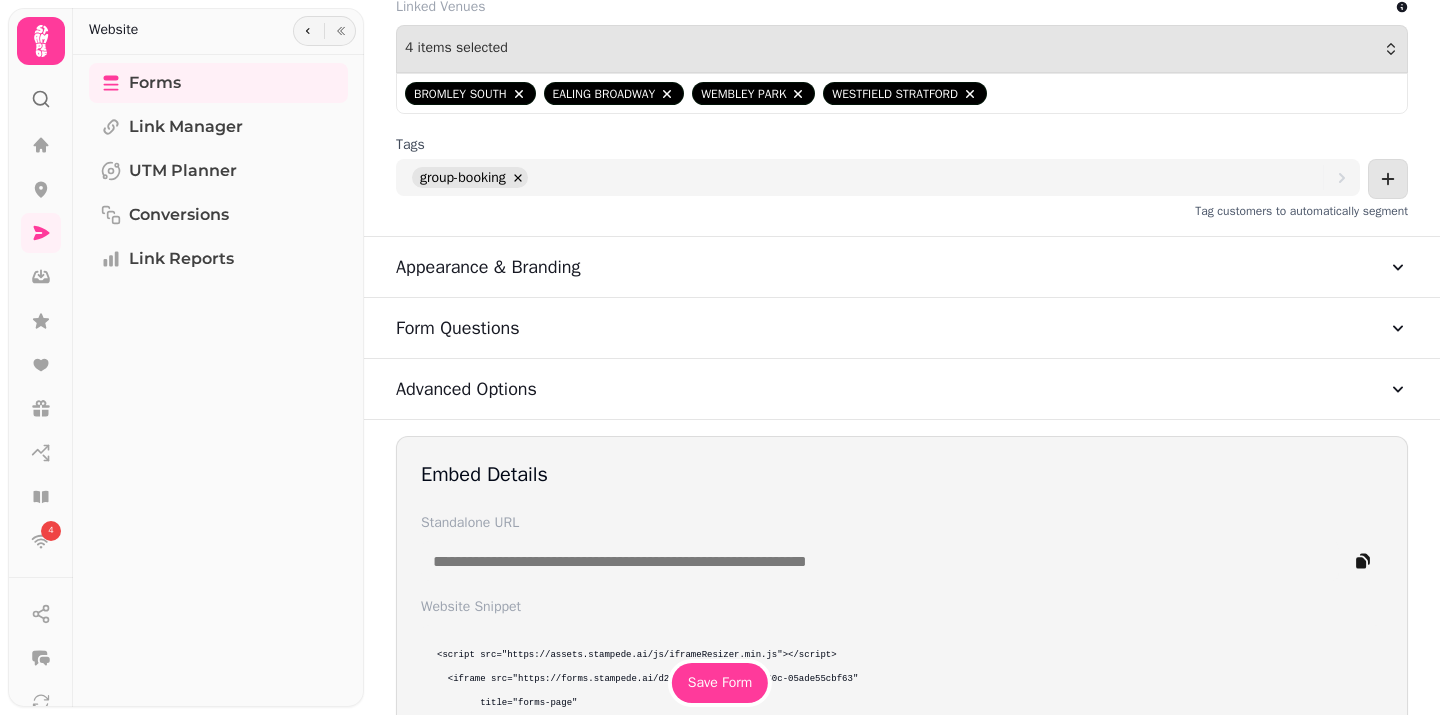 scroll, scrollTop: 839, scrollLeft: 0, axis: vertical 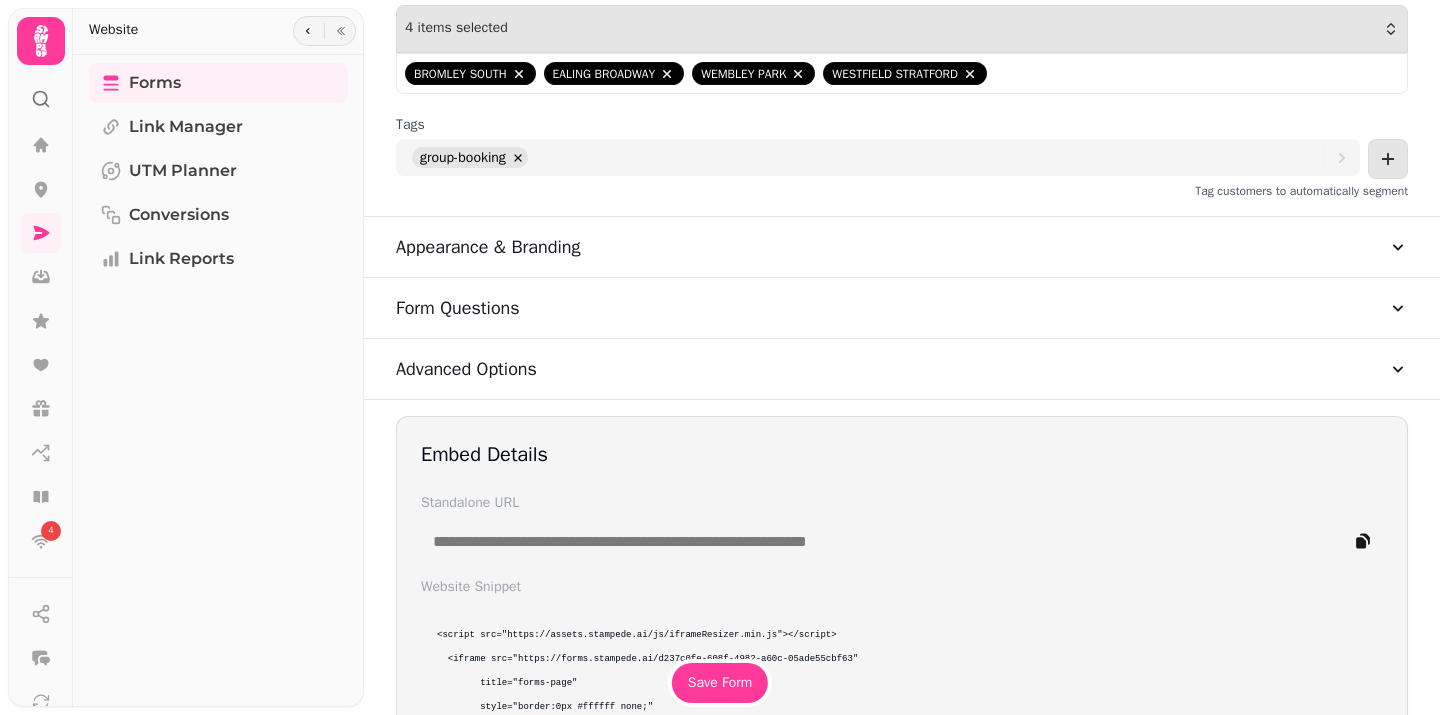 click on "Form Questions" at bounding box center (902, 308) 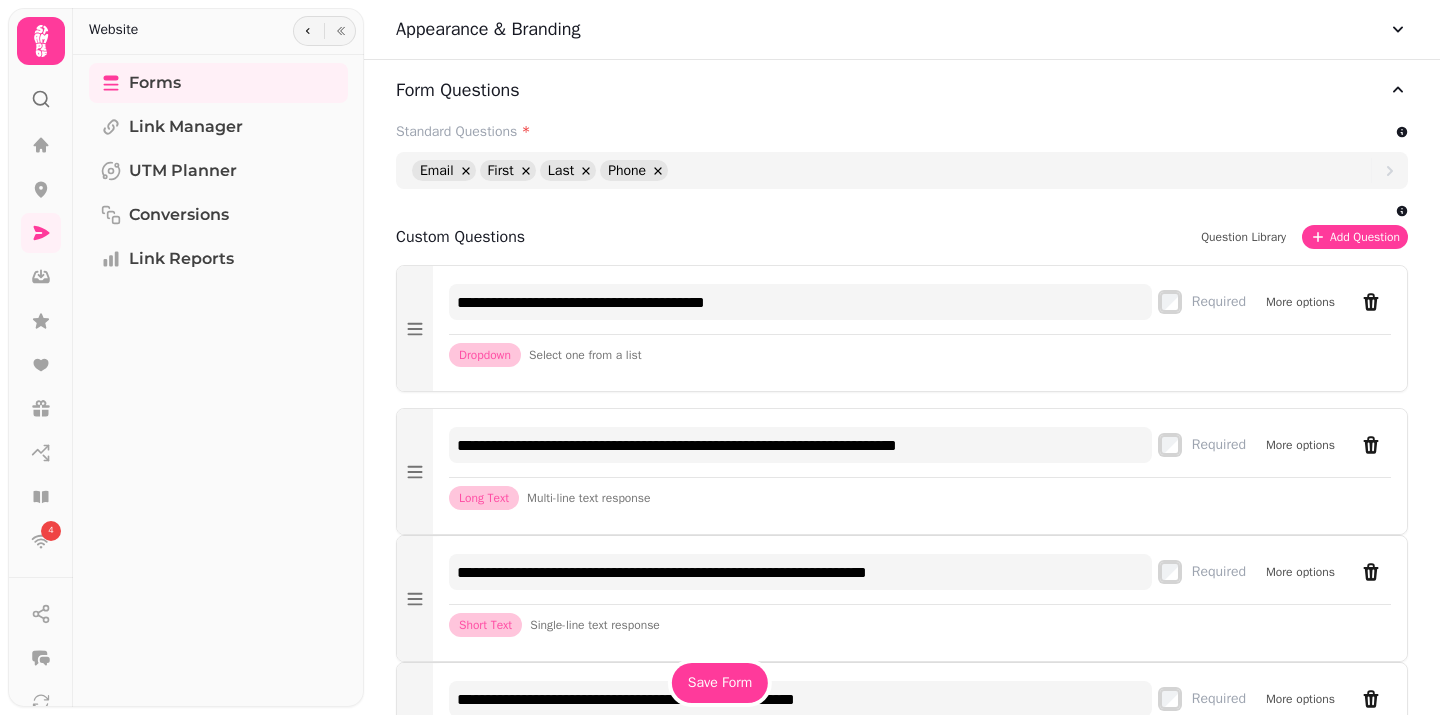 scroll, scrollTop: 1062, scrollLeft: 0, axis: vertical 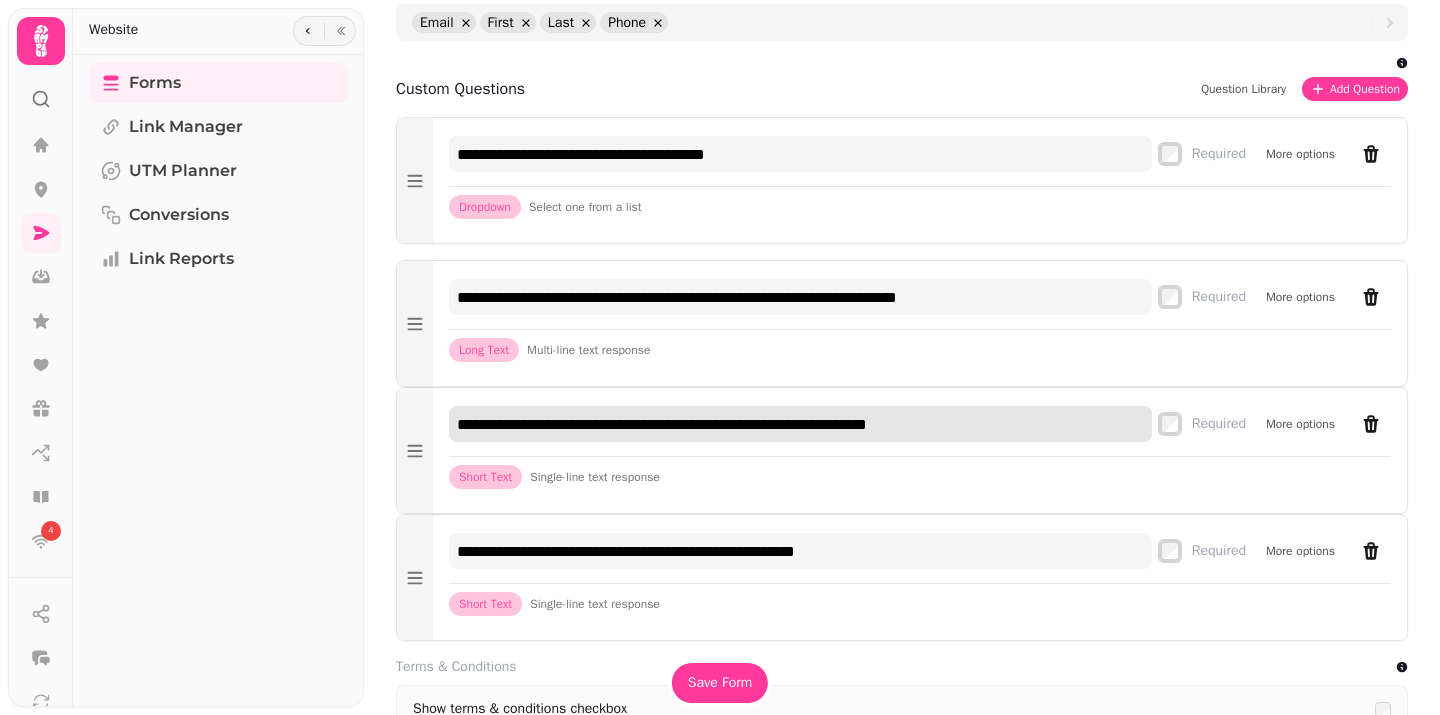 click on "**********" at bounding box center [800, 424] 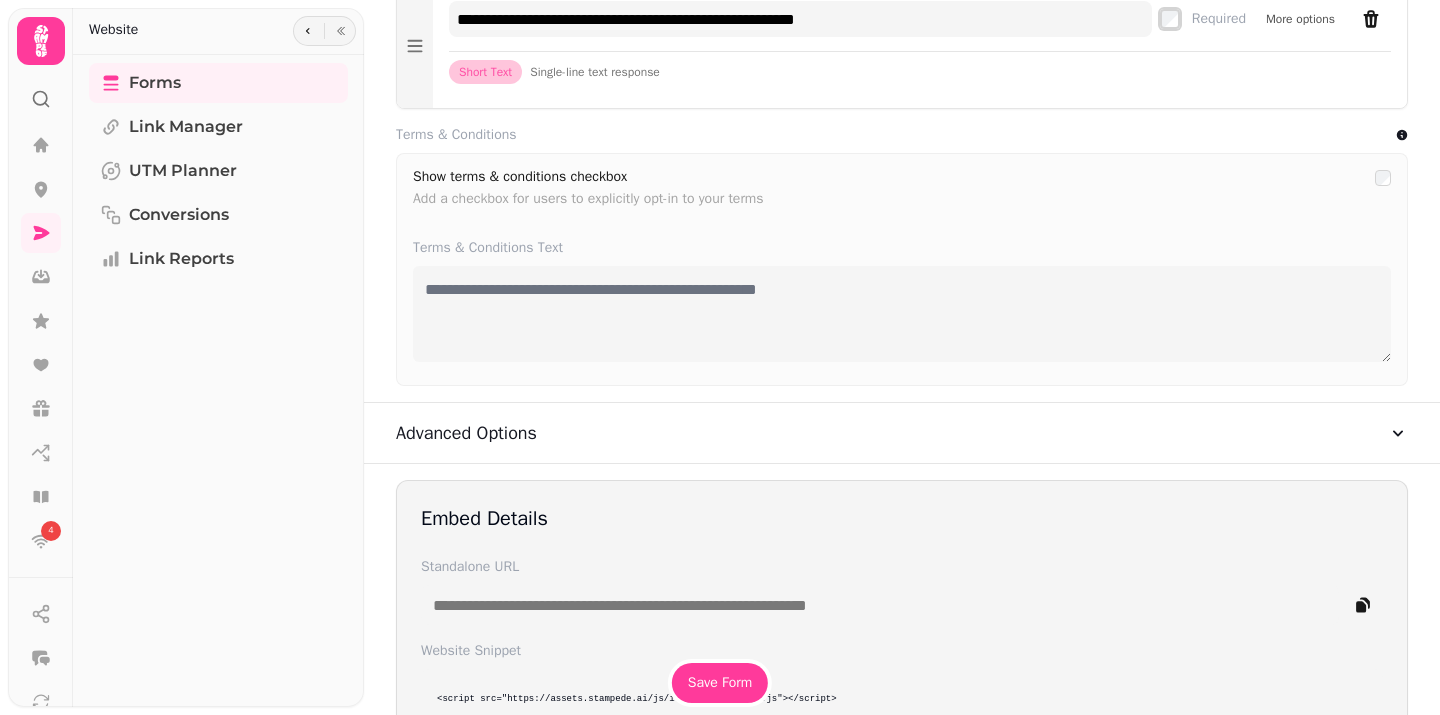 scroll, scrollTop: 1755, scrollLeft: 0, axis: vertical 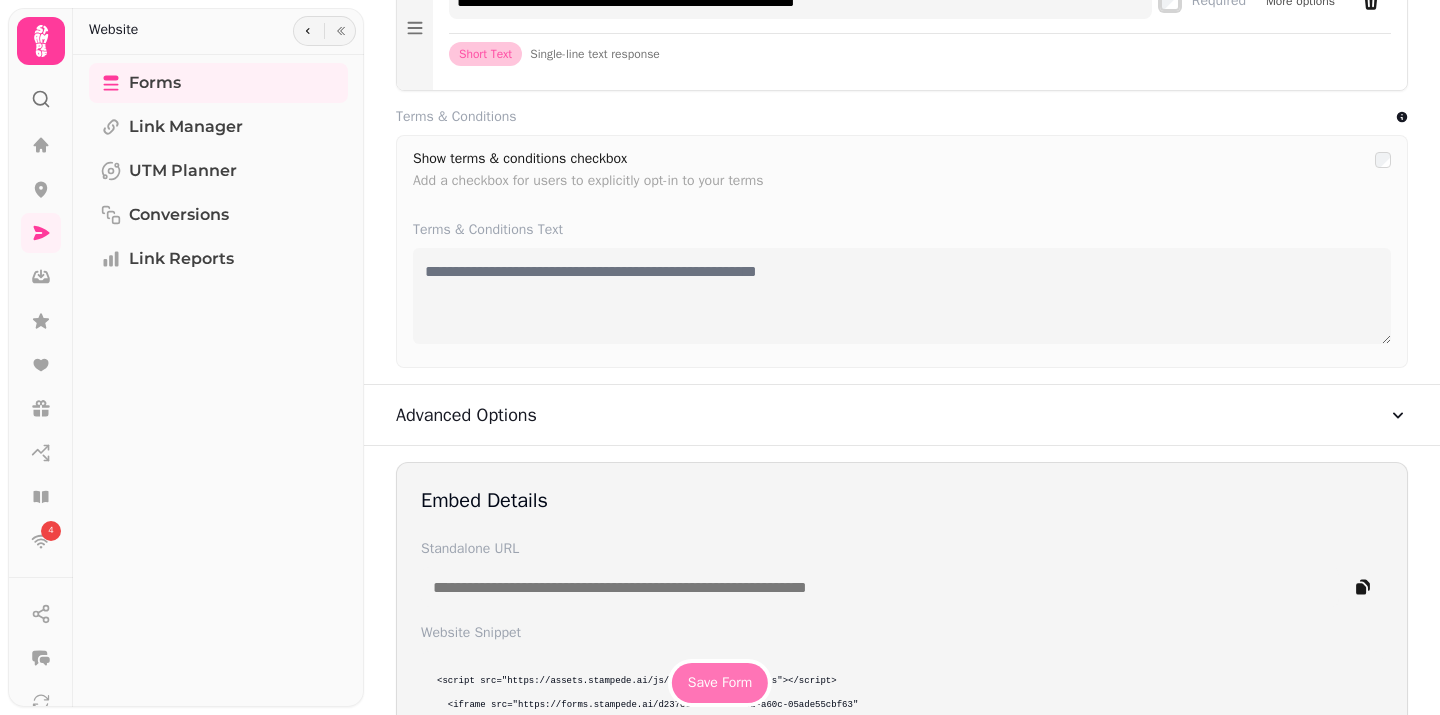 click on "Save Form" at bounding box center (720, 683) 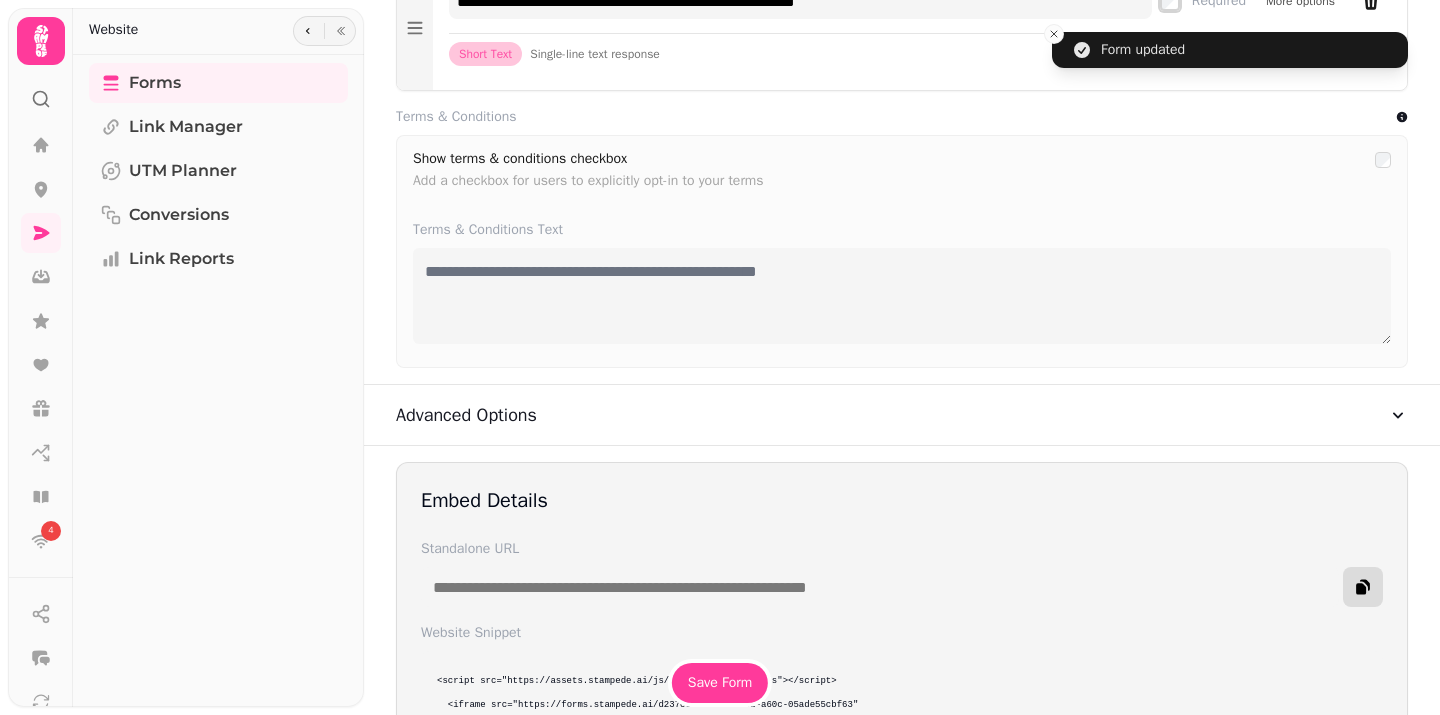 click 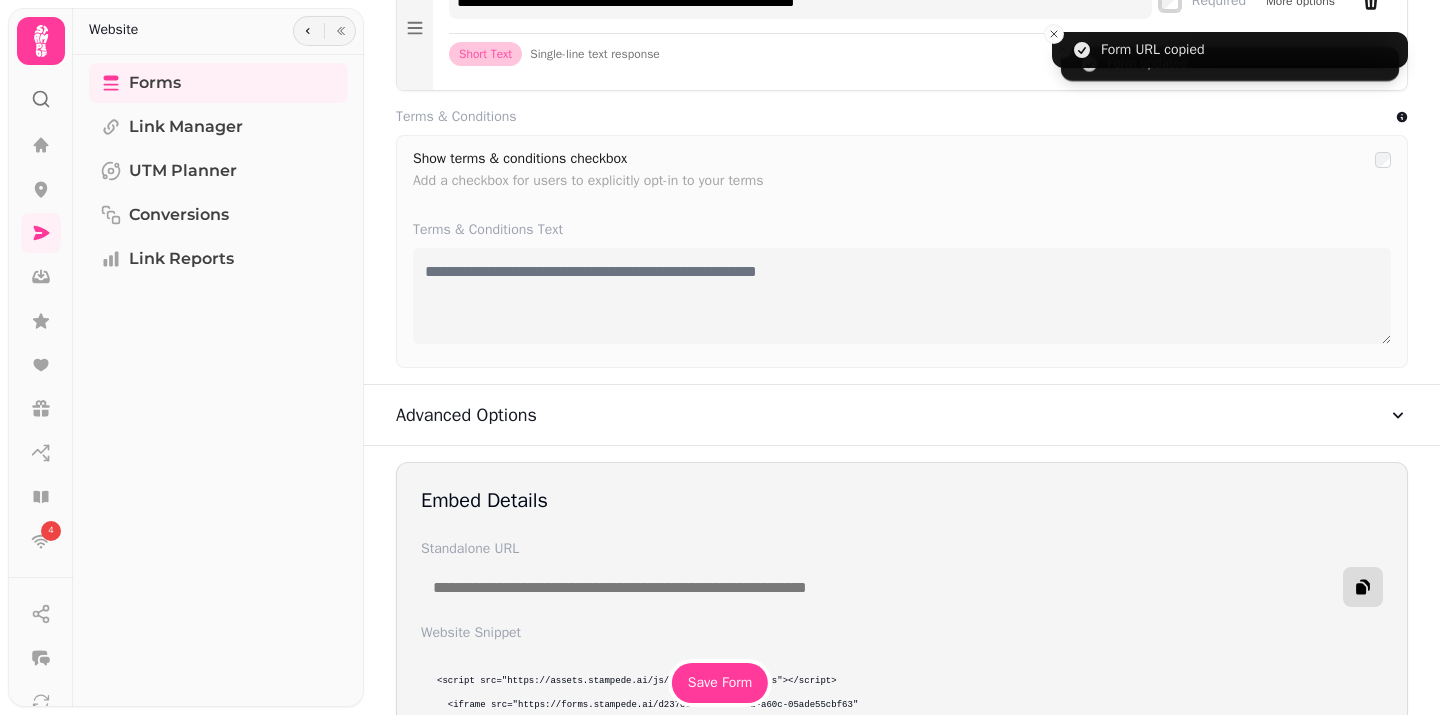 type 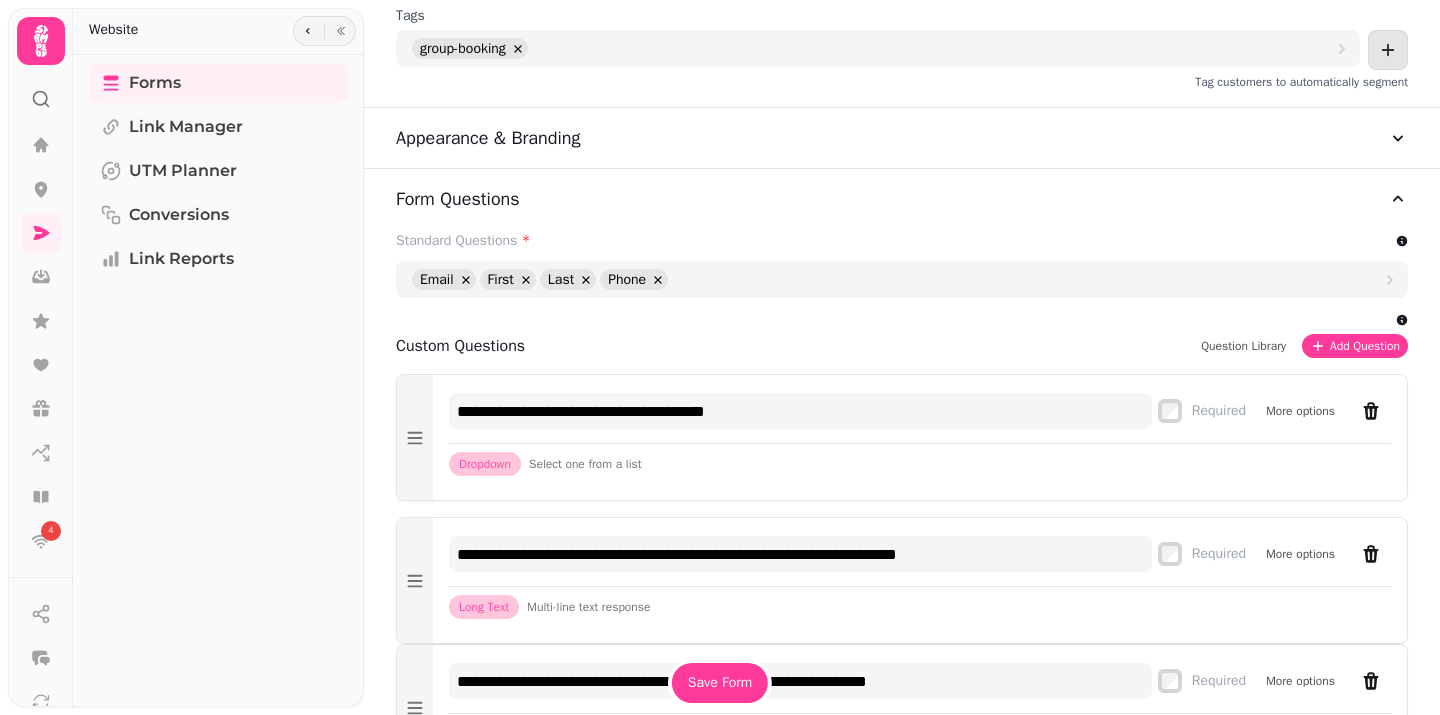 scroll, scrollTop: 783, scrollLeft: 0, axis: vertical 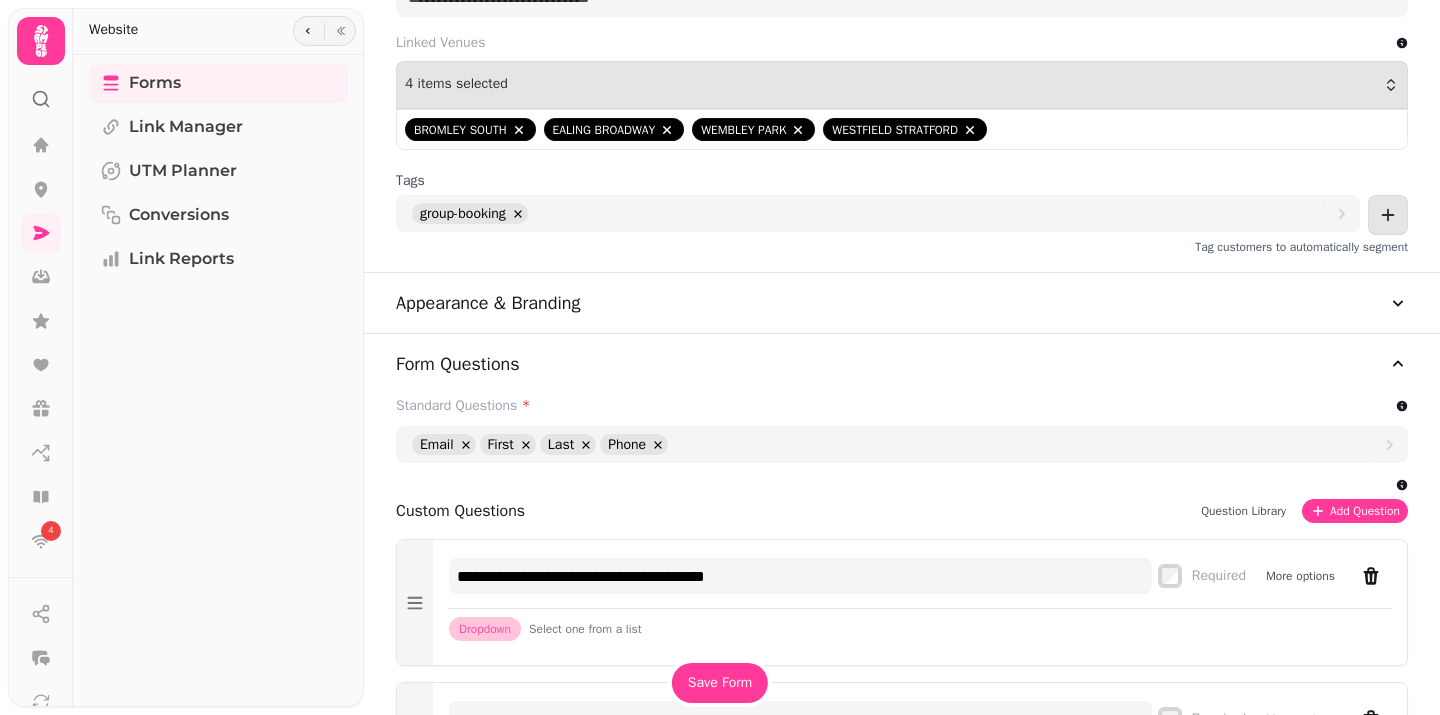 click on "Appearance & Branding" at bounding box center (902, 303) 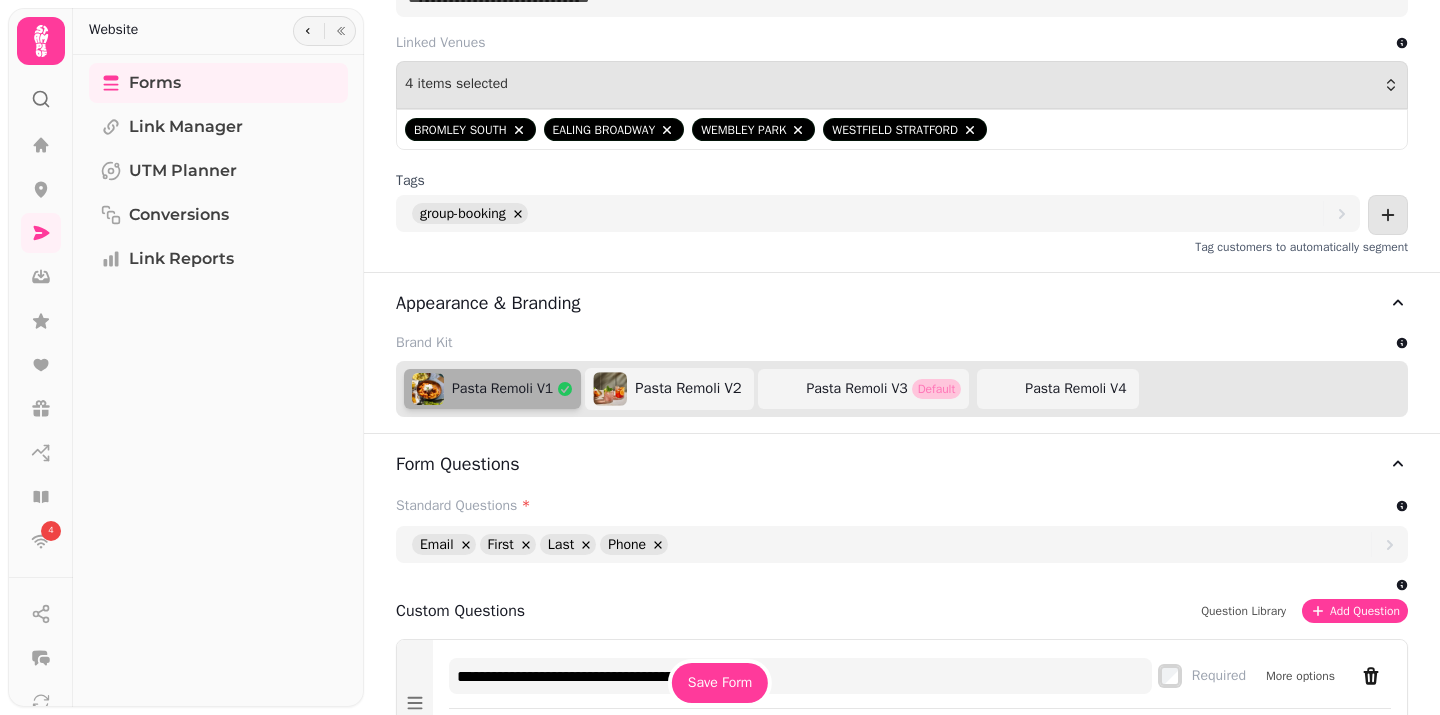 click on "Pasta Remoli V2" at bounding box center (689, 389) 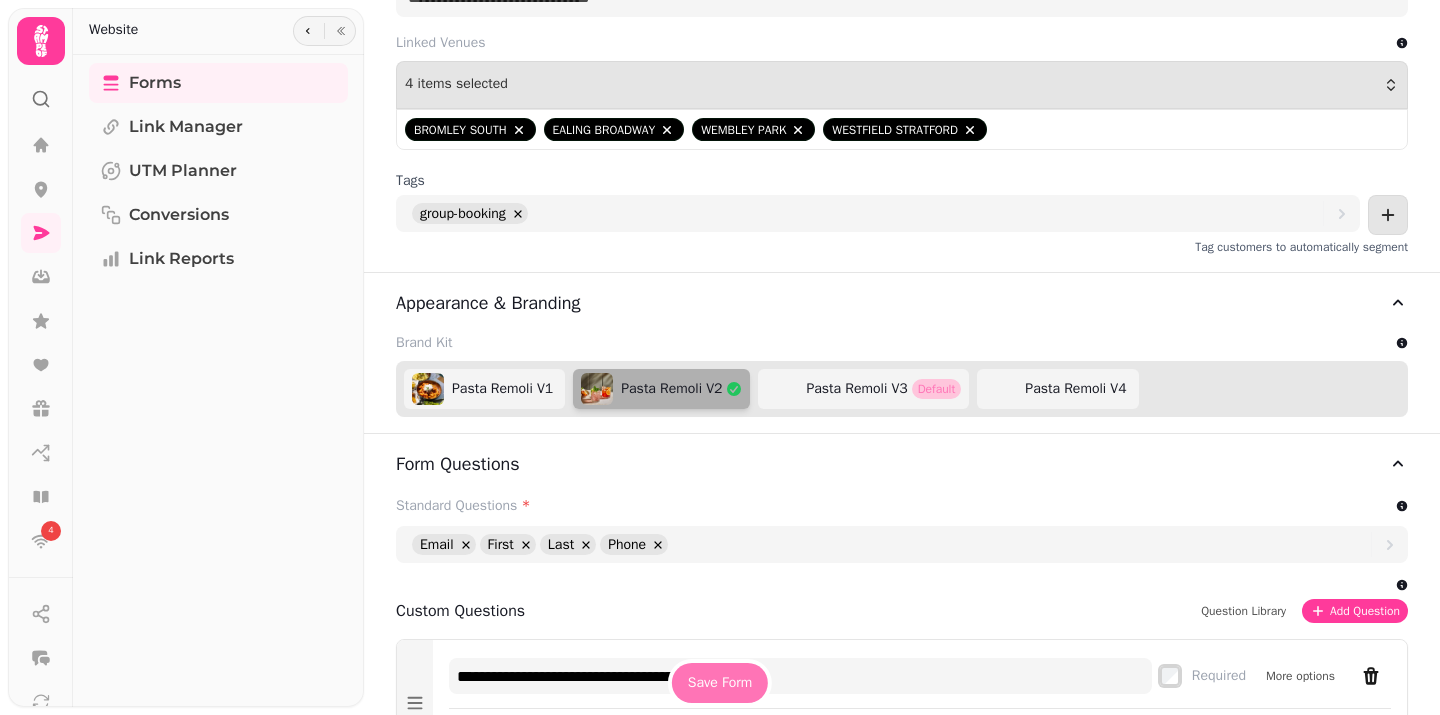 click on "Save Form" at bounding box center (720, 683) 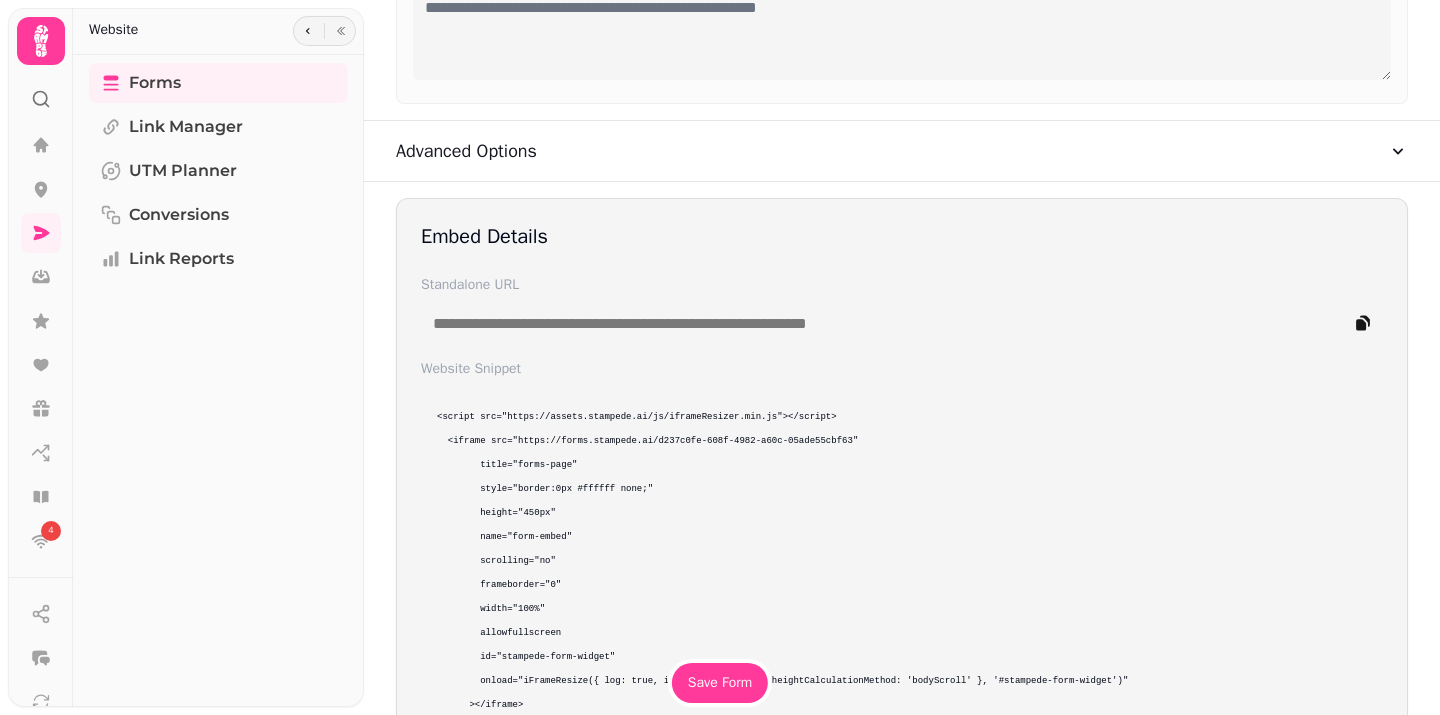 scroll, scrollTop: 2155, scrollLeft: 0, axis: vertical 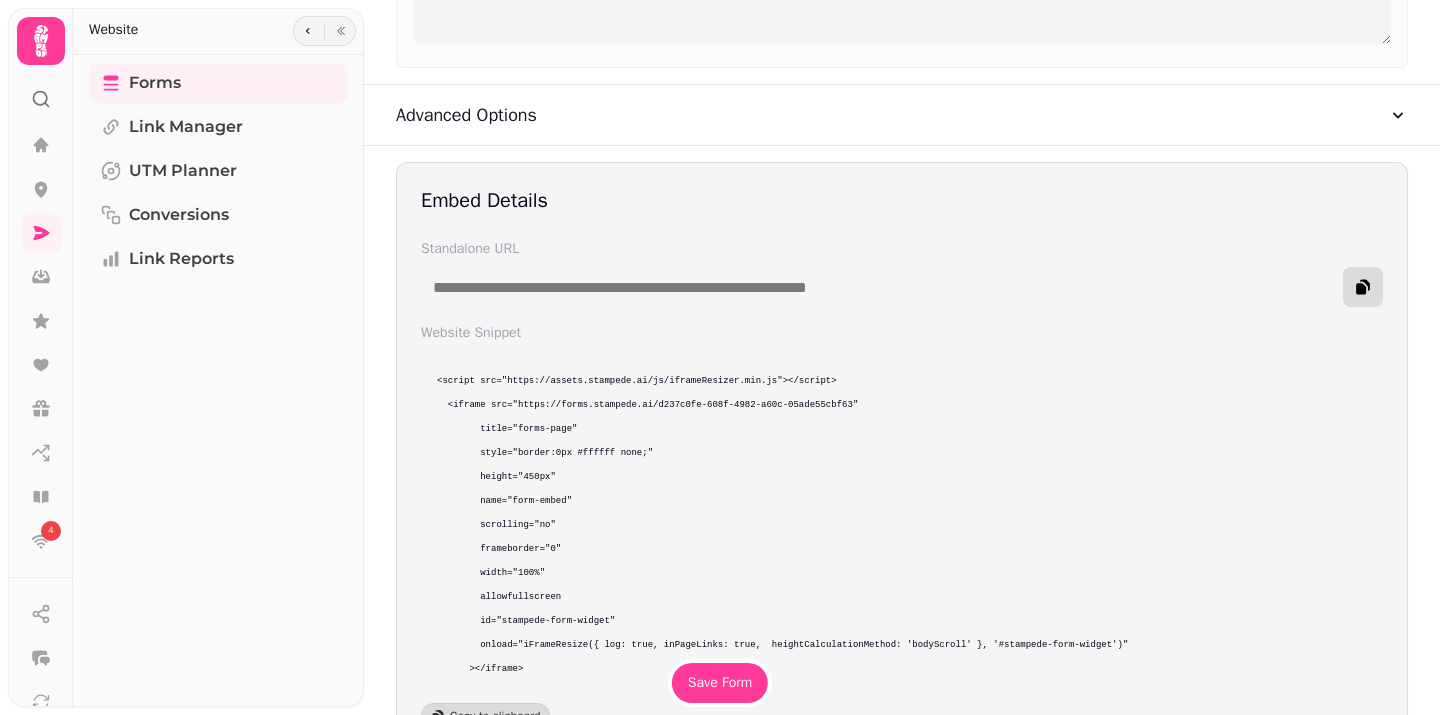 click 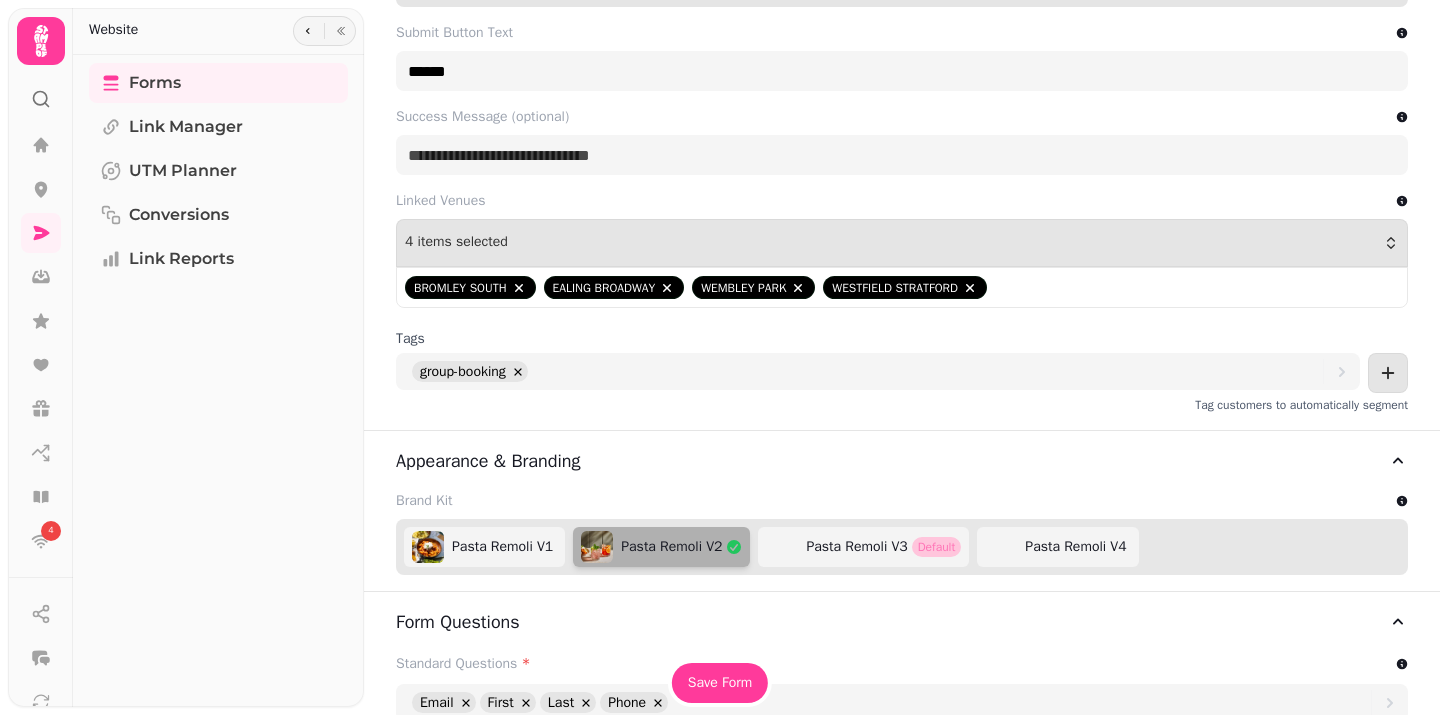 scroll, scrollTop: 589, scrollLeft: 0, axis: vertical 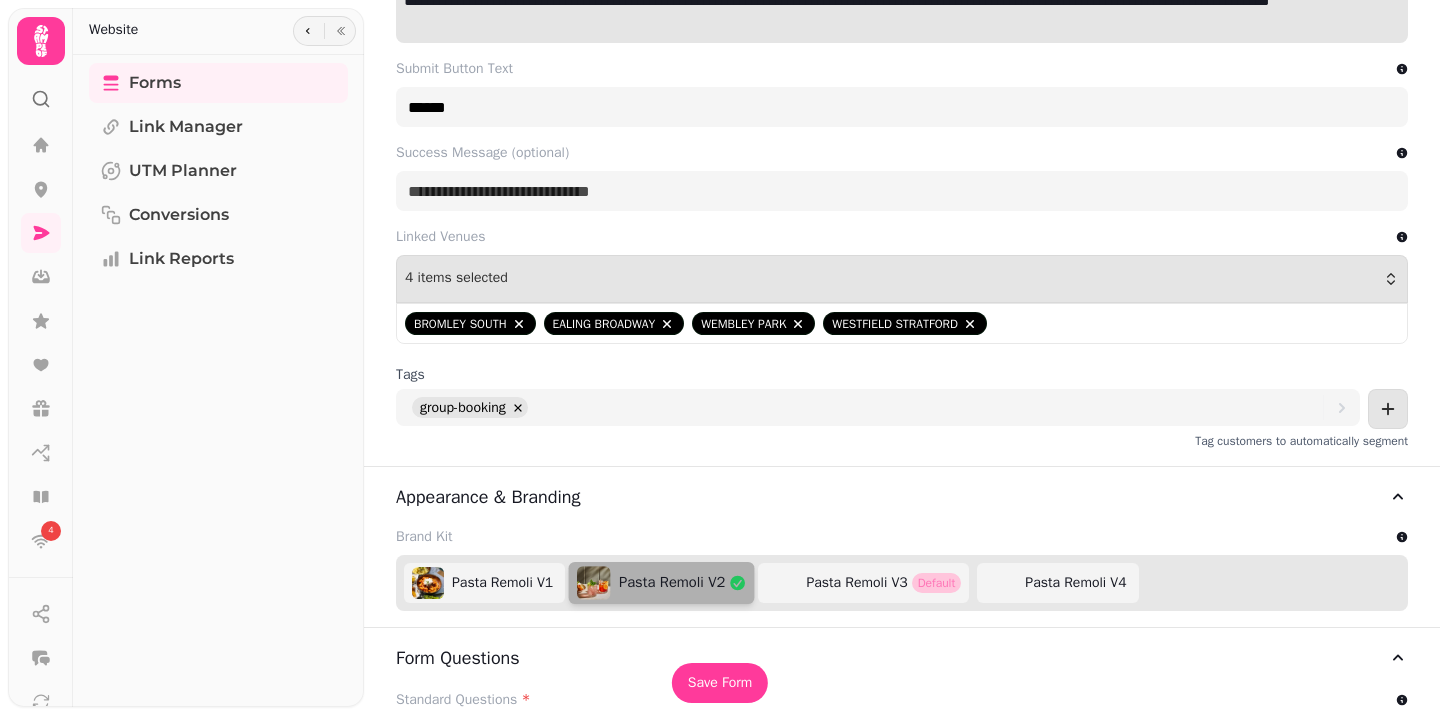 click on "Pasta Remoli V2" at bounding box center (672, 583) 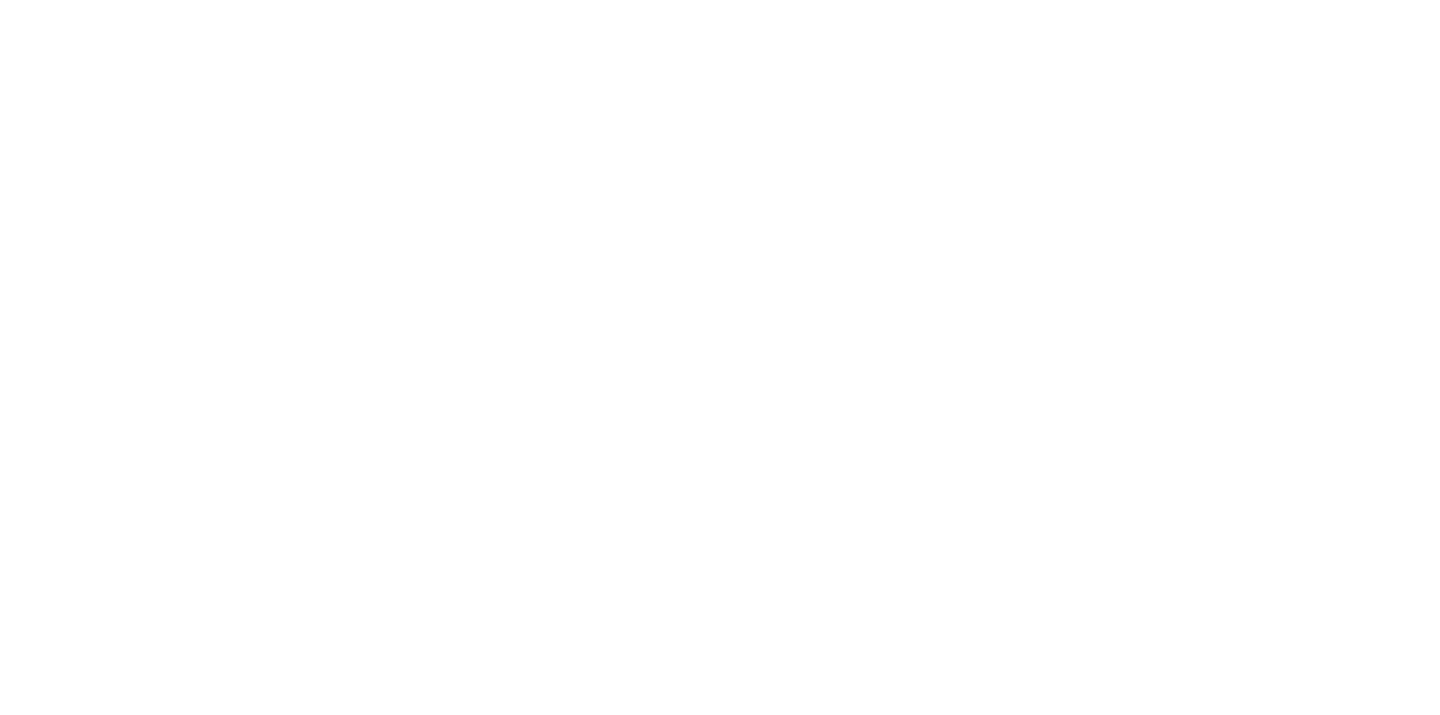 scroll, scrollTop: 0, scrollLeft: 0, axis: both 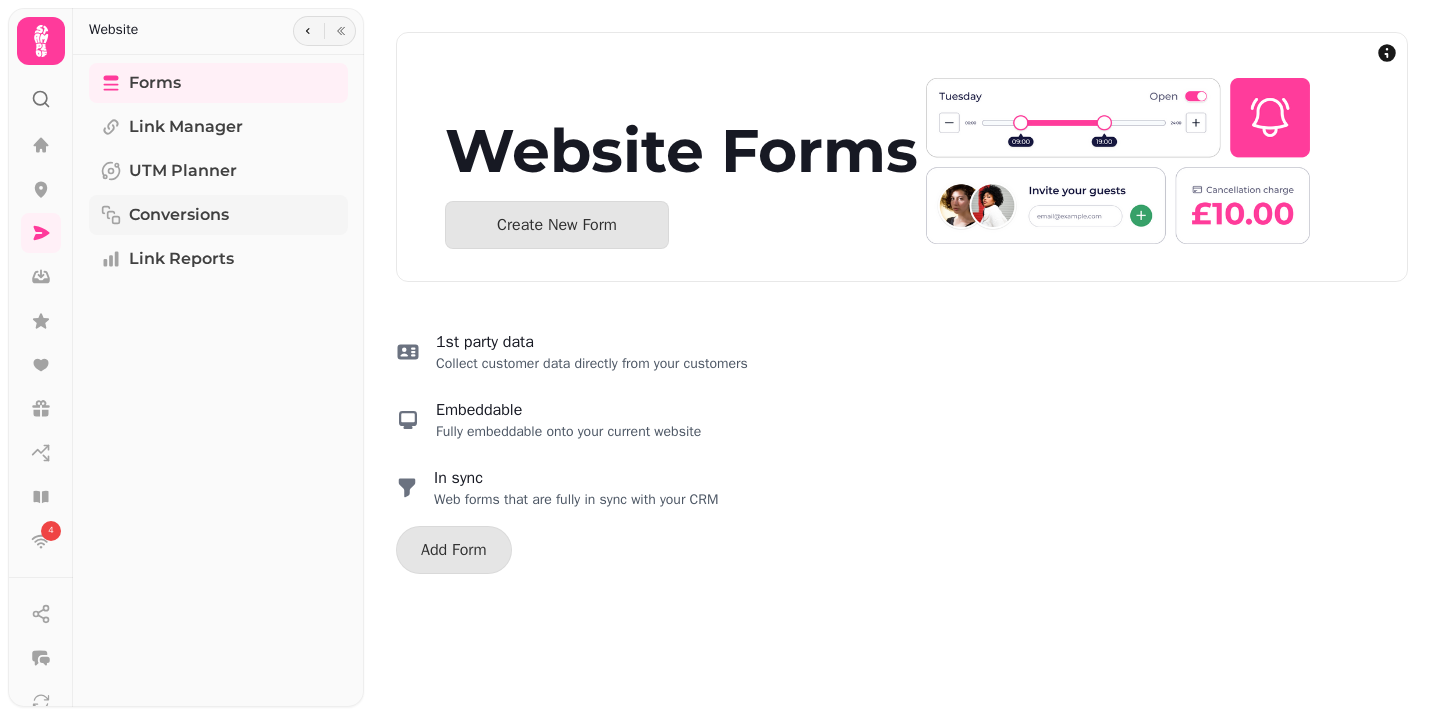 select on "**********" 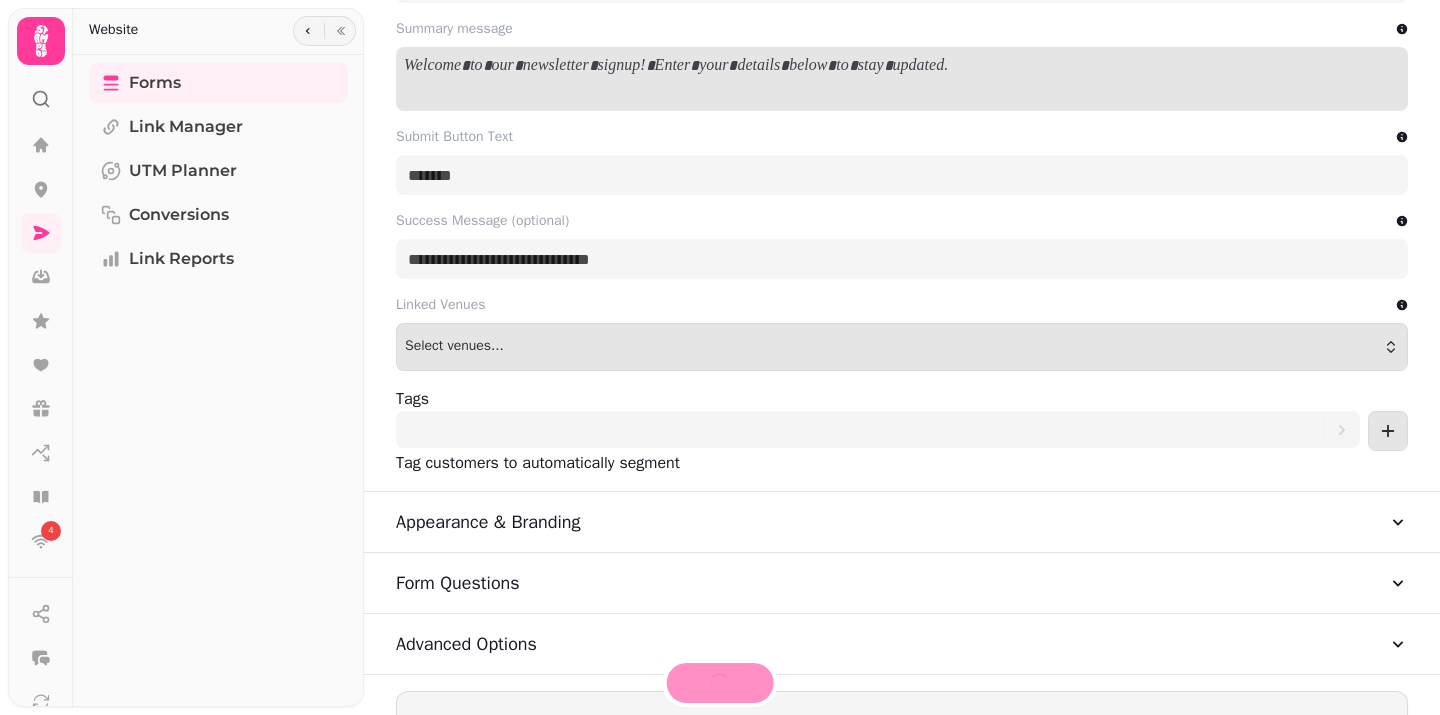 scroll, scrollTop: 550, scrollLeft: 0, axis: vertical 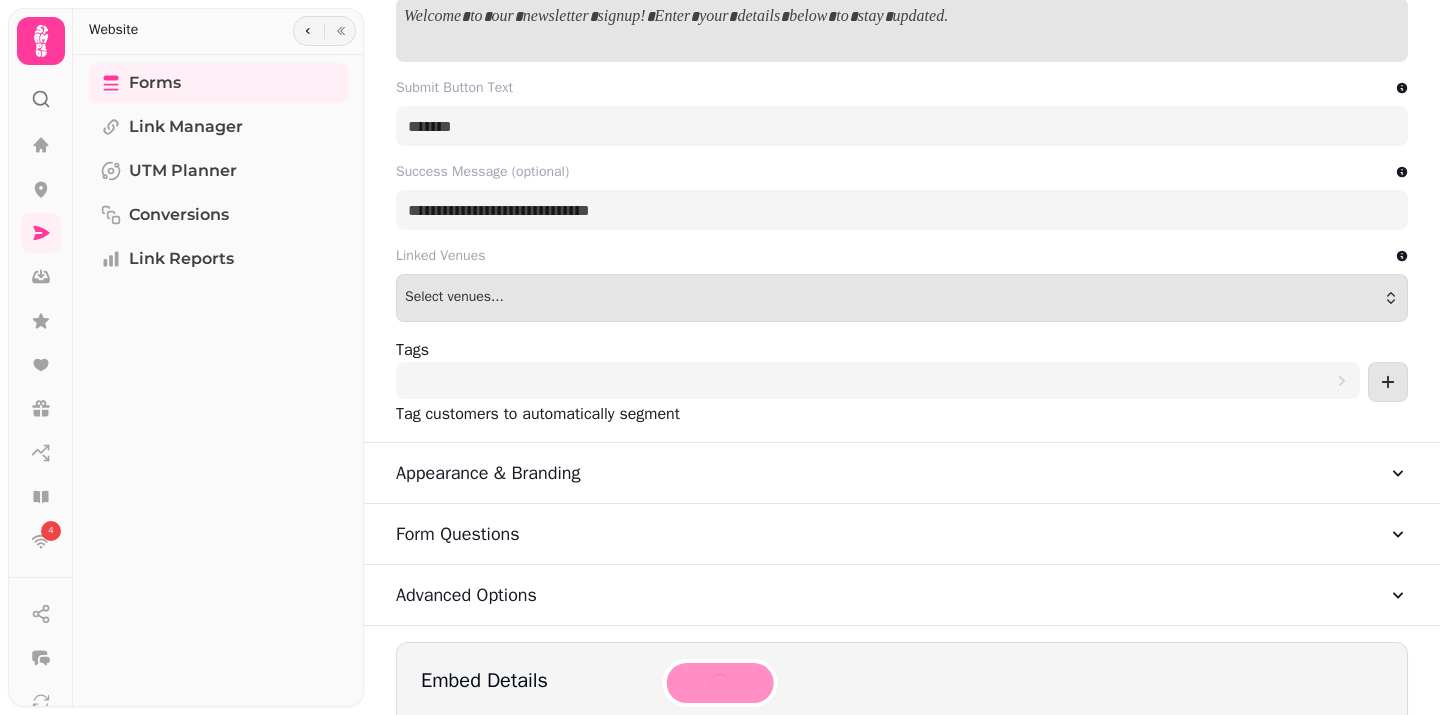 click on "Appearance & Branding" at bounding box center (902, 473) 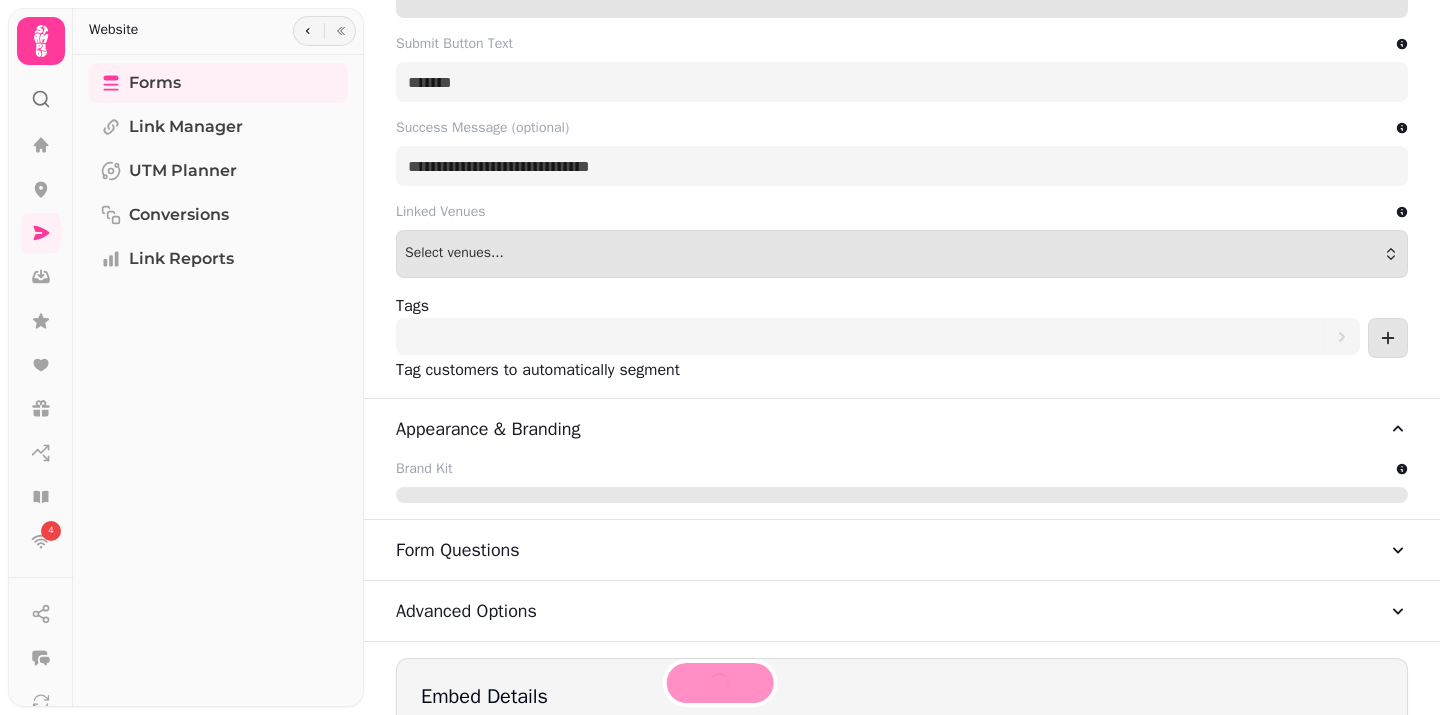 scroll, scrollTop: 630, scrollLeft: 0, axis: vertical 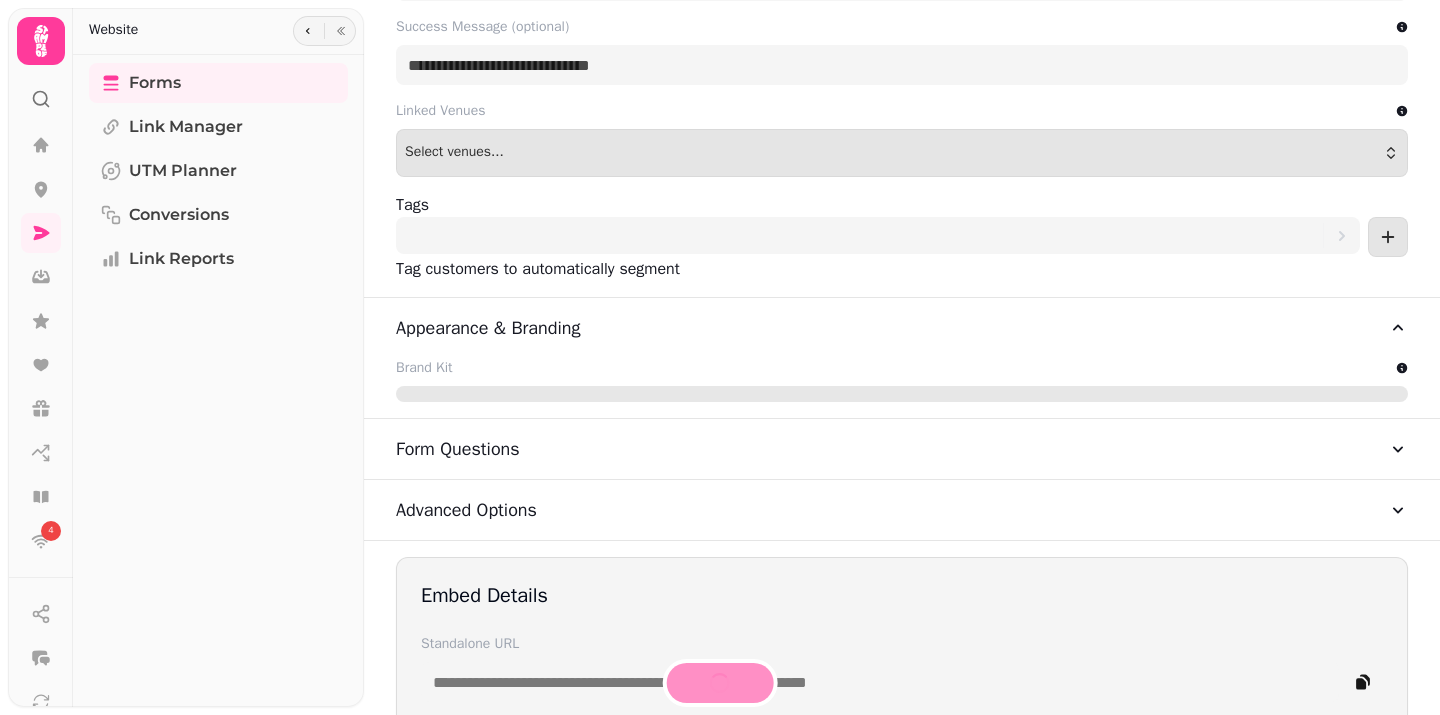 type on "**********" 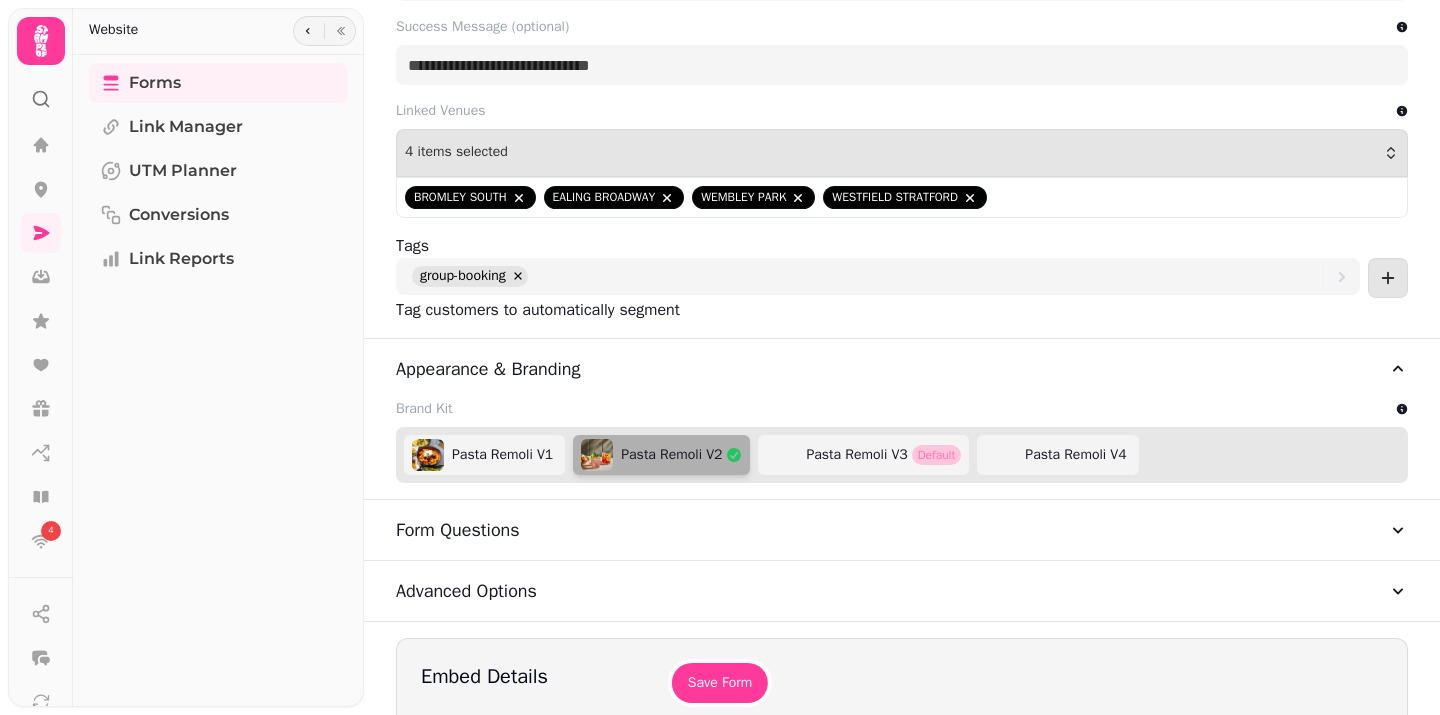 scroll, scrollTop: 715, scrollLeft: 0, axis: vertical 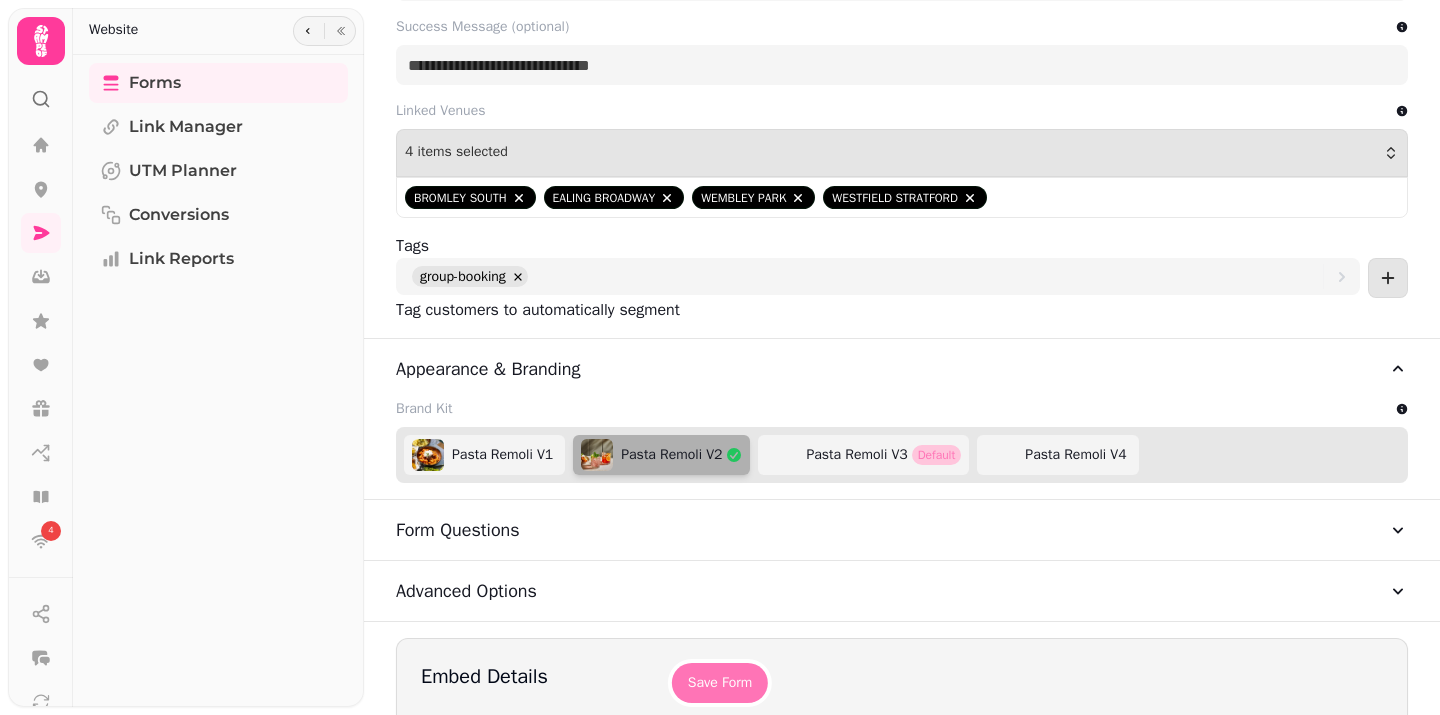 click on "Save Form" at bounding box center (720, 683) 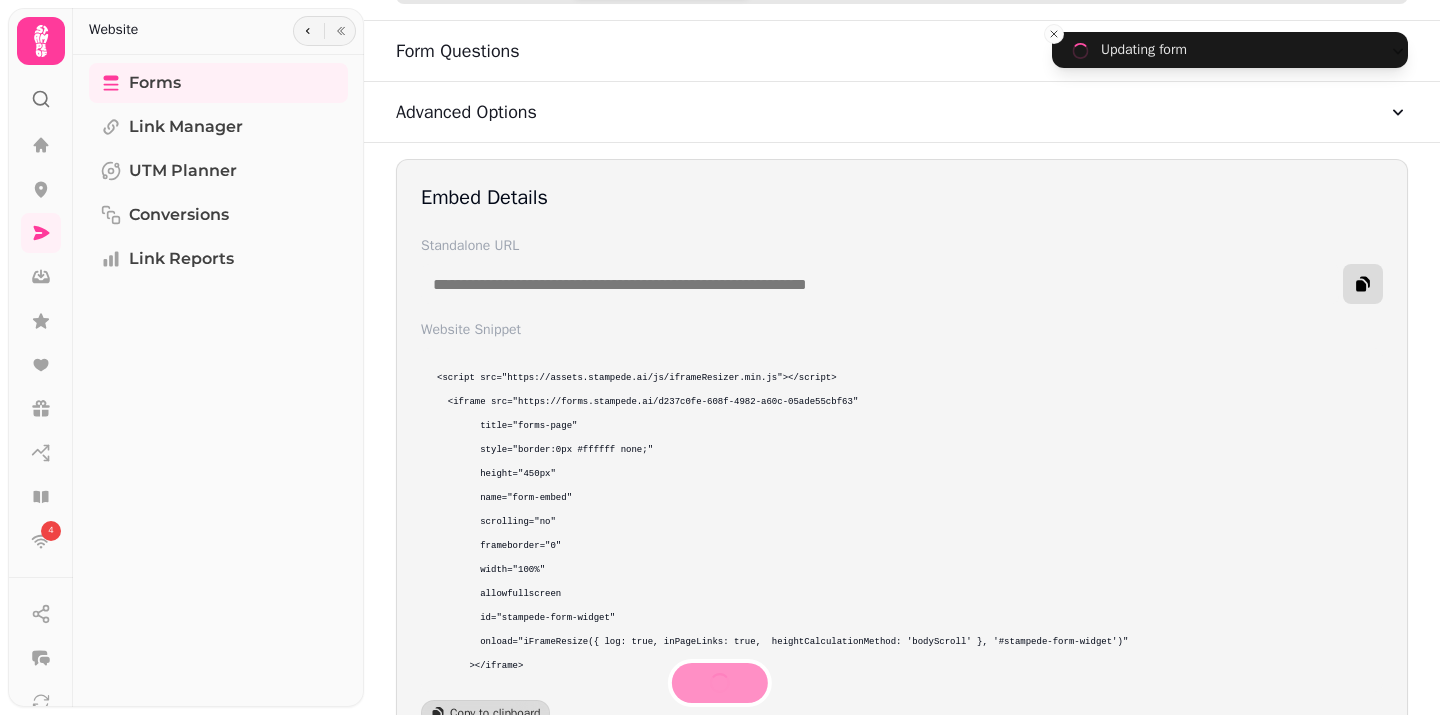scroll, scrollTop: 1215, scrollLeft: 0, axis: vertical 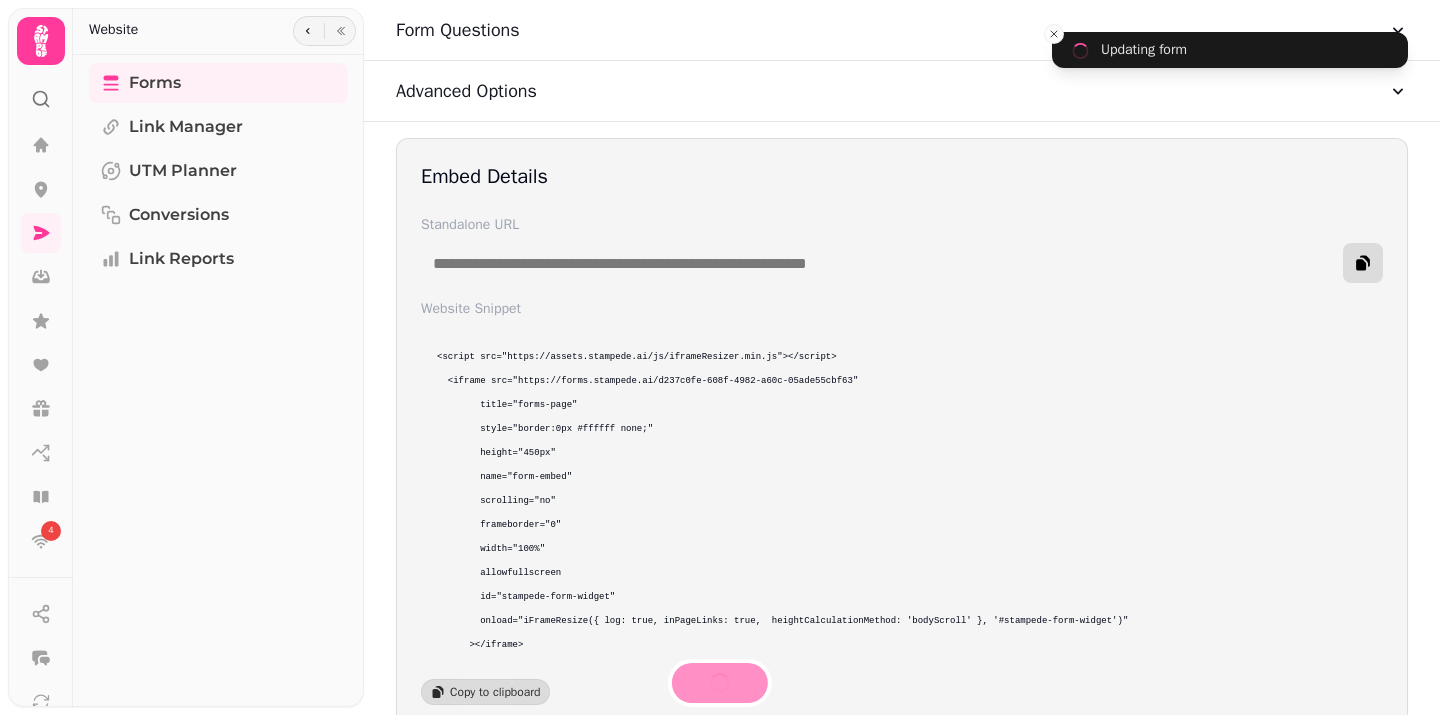 click at bounding box center [1363, 263] 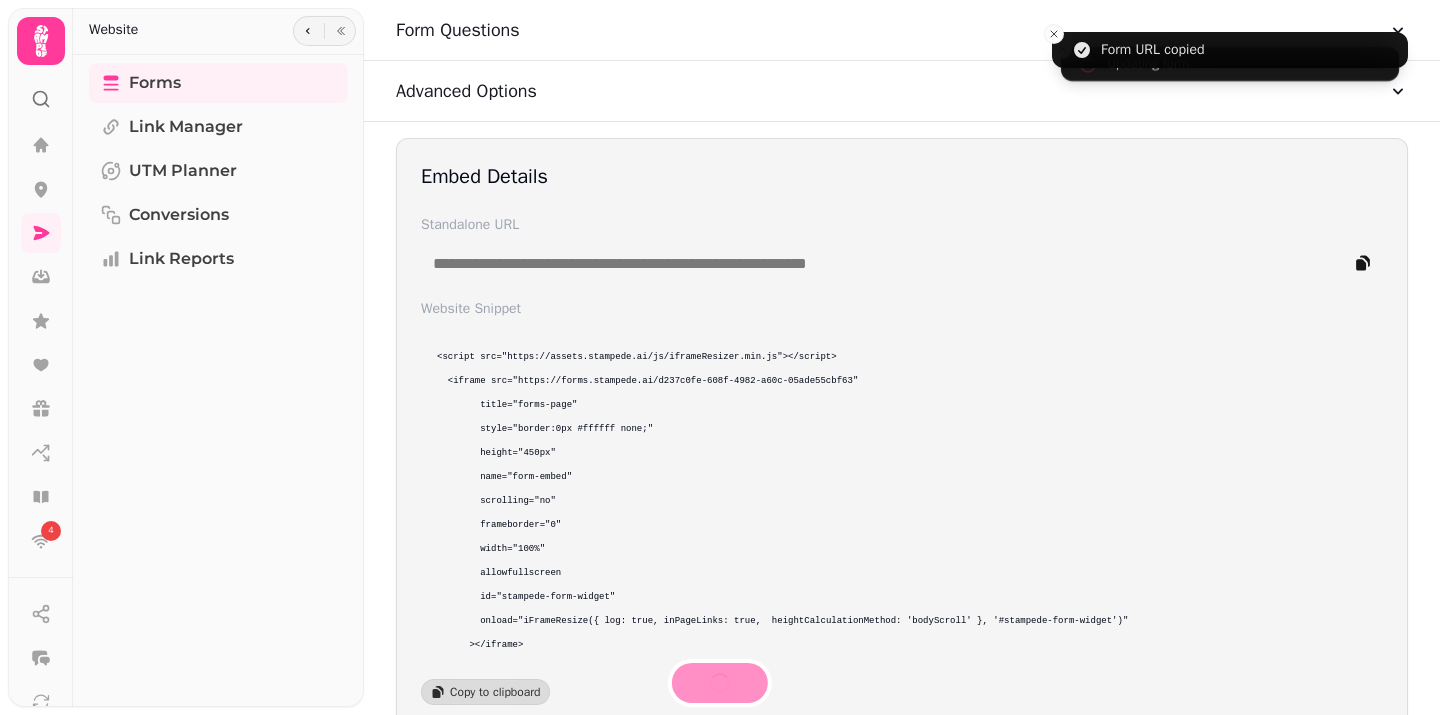 scroll, scrollTop: 1246, scrollLeft: 0, axis: vertical 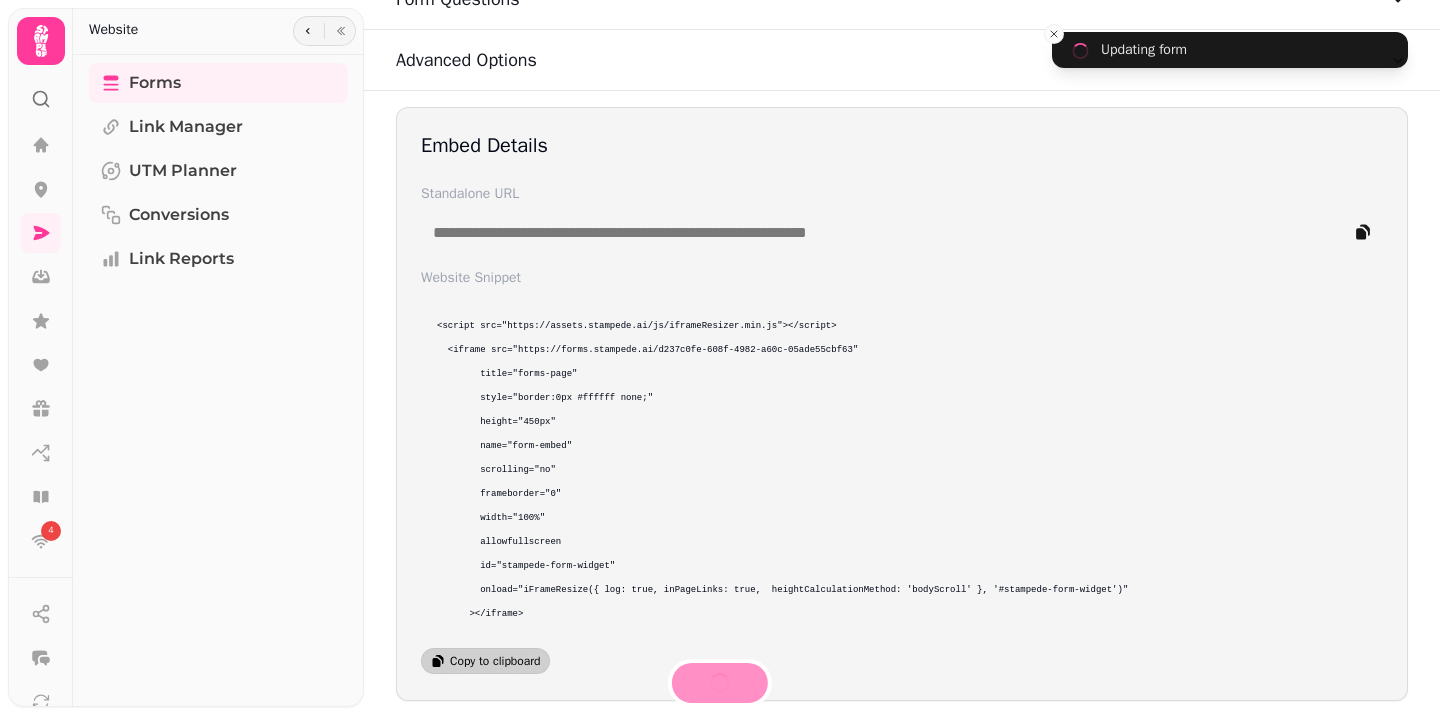 click on "Copy to clipboard" at bounding box center [485, 661] 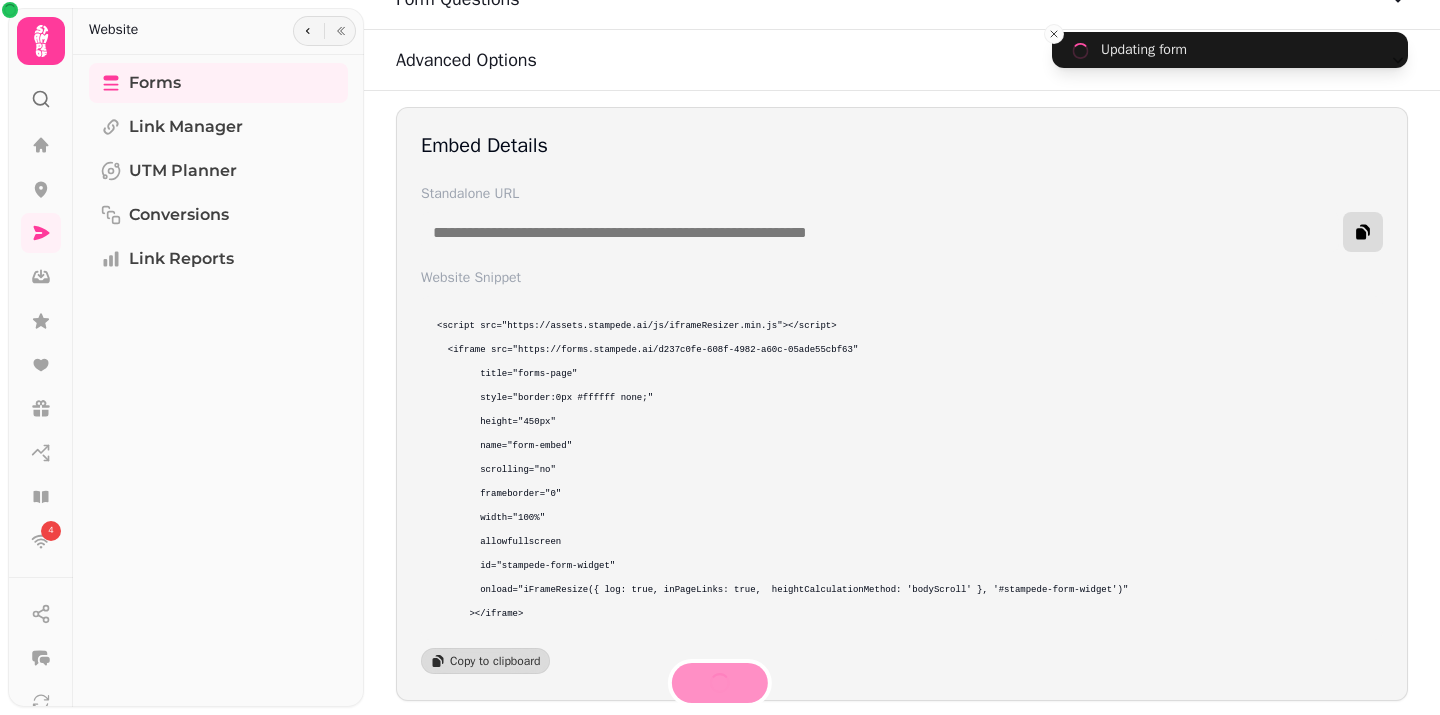 click 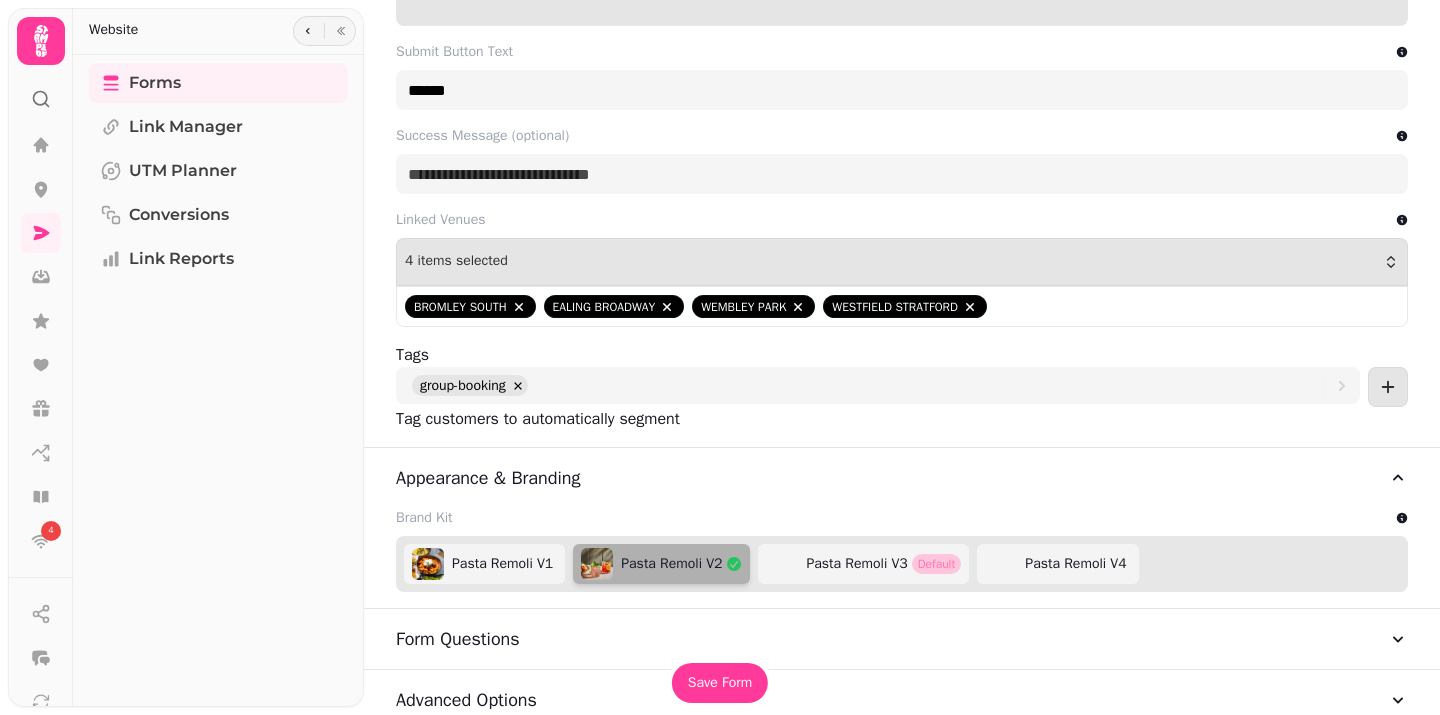 scroll, scrollTop: 603, scrollLeft: 0, axis: vertical 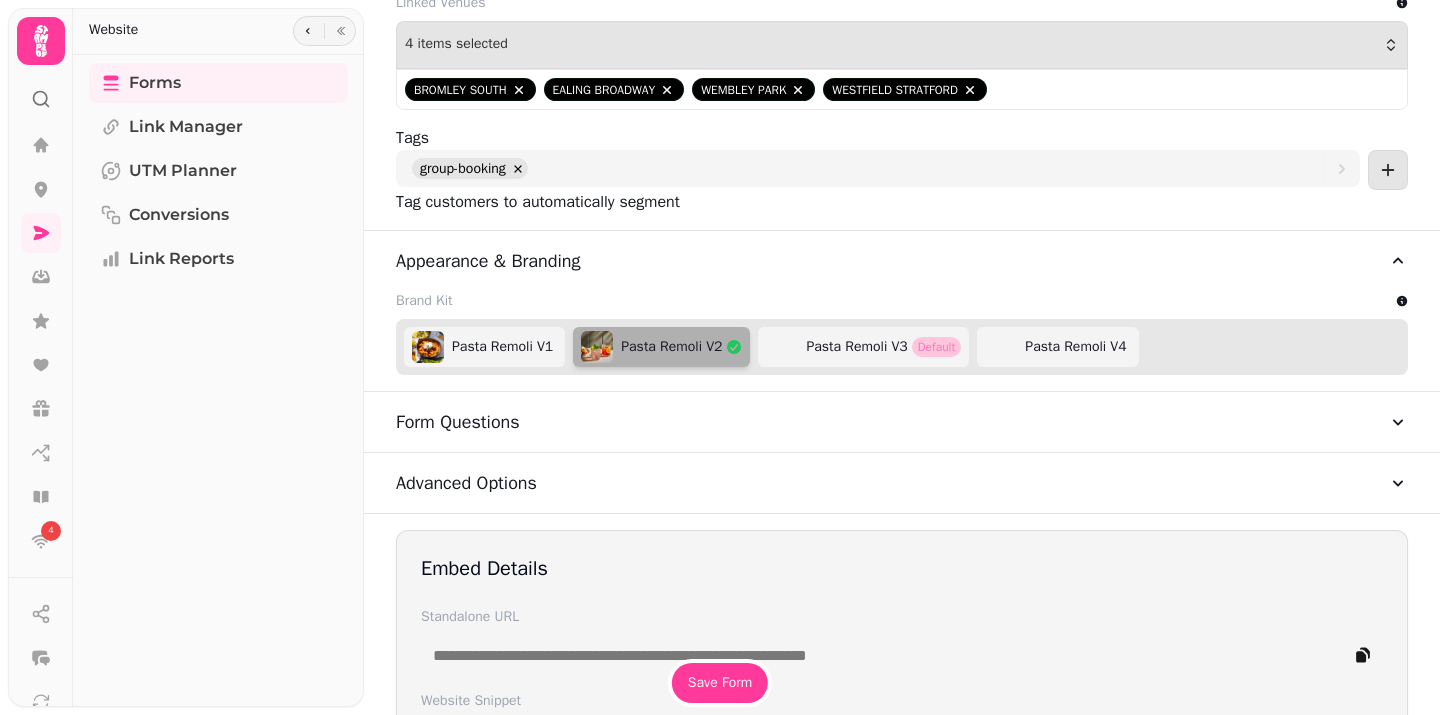 click on "Advanced Options" at bounding box center (902, 483) 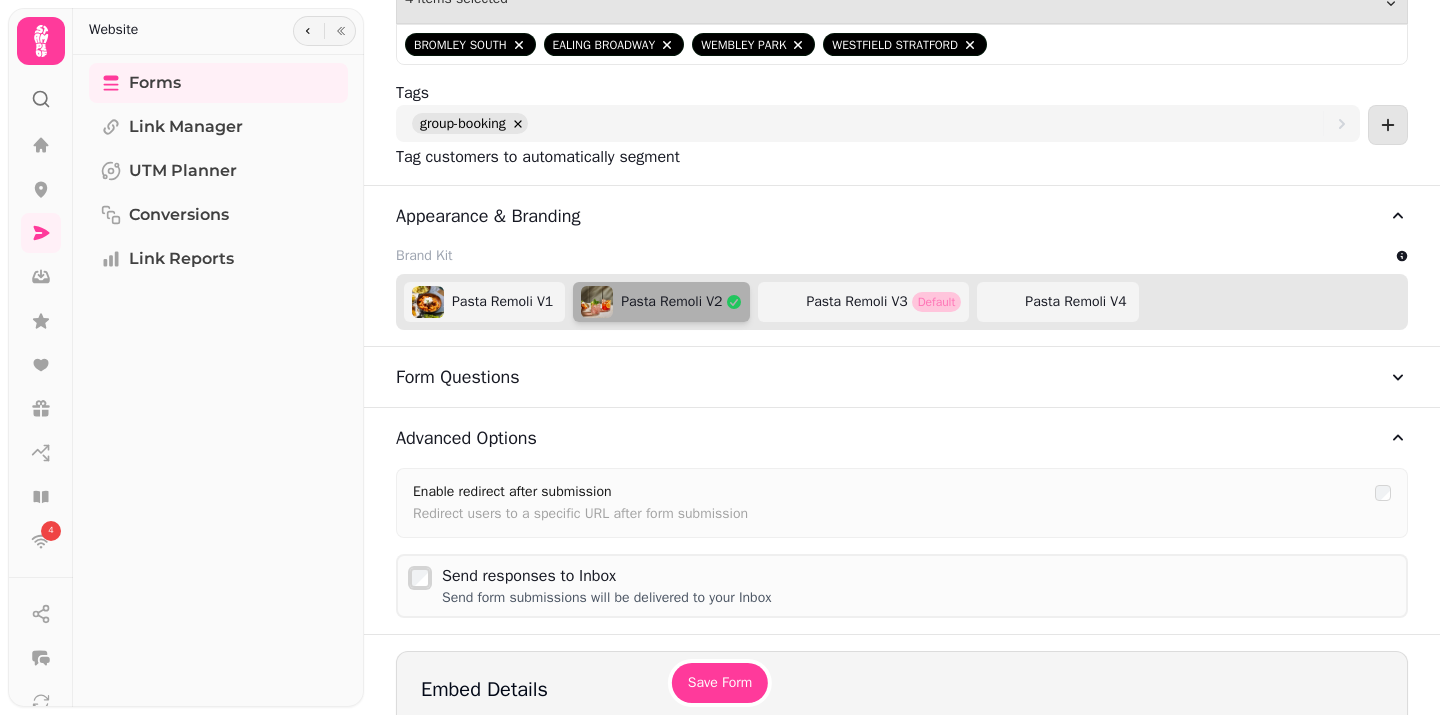 scroll, scrollTop: 872, scrollLeft: 0, axis: vertical 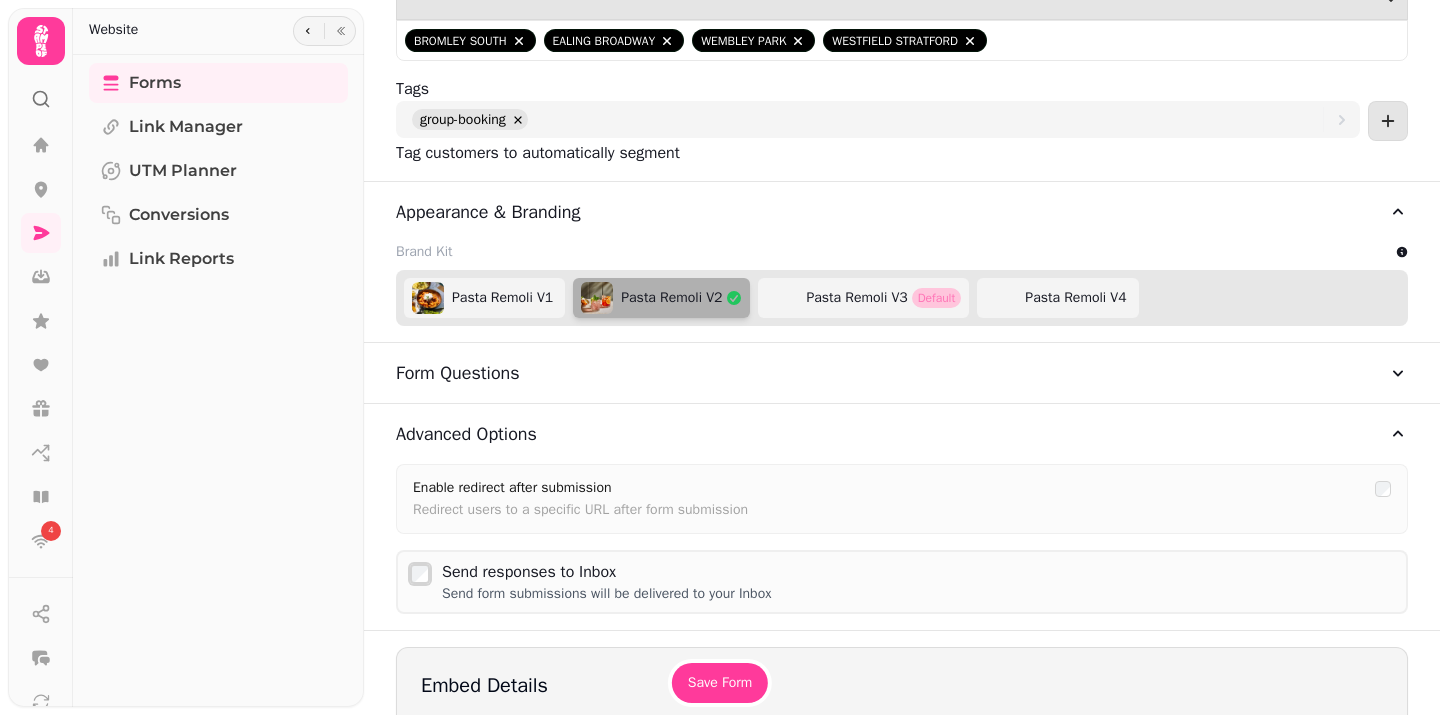 click on "Form Questions" at bounding box center (902, 373) 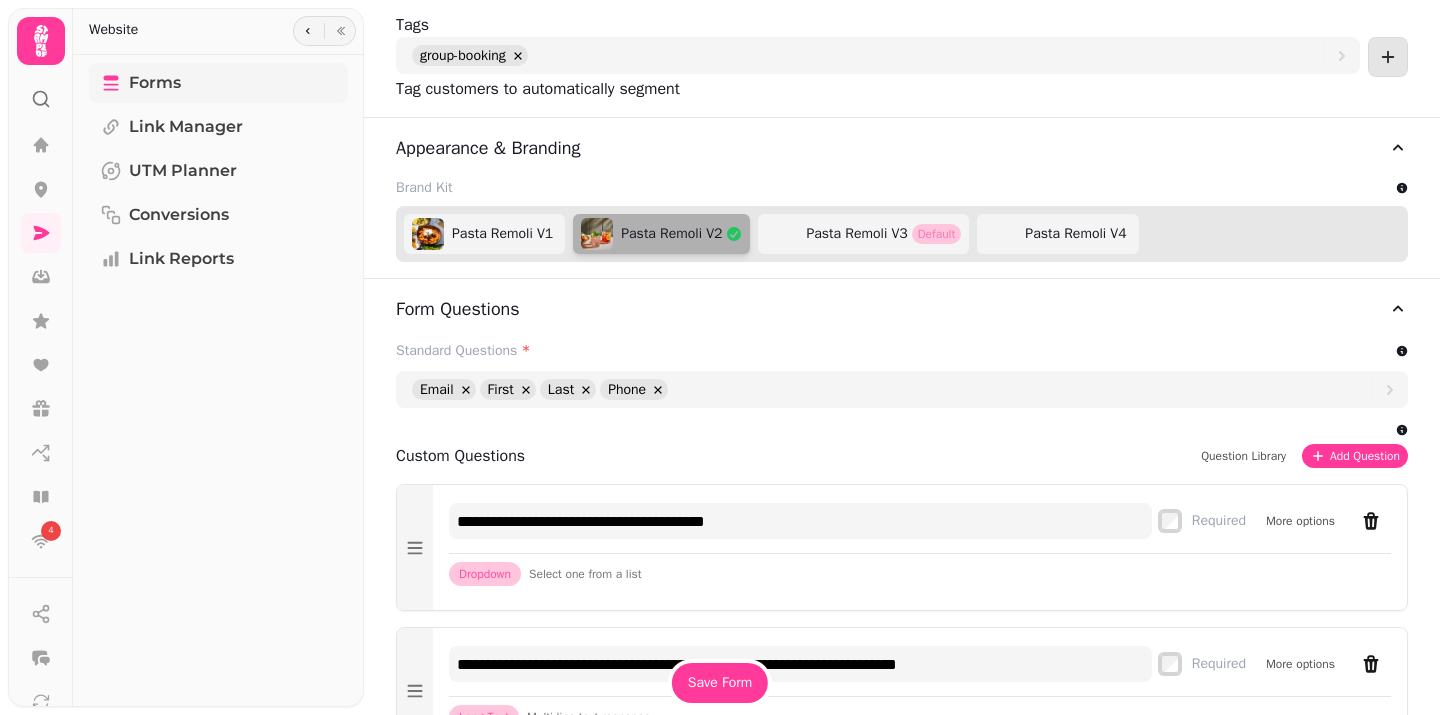 scroll, scrollTop: 939, scrollLeft: 0, axis: vertical 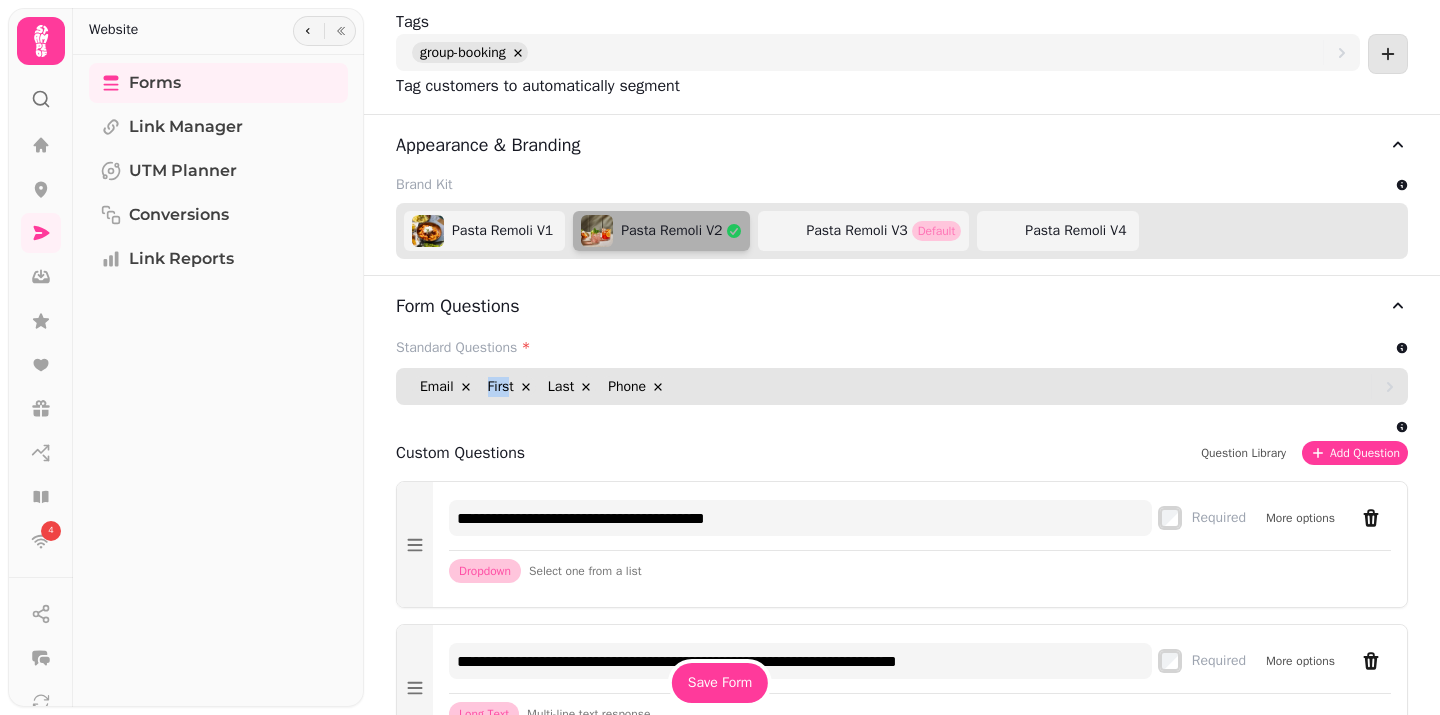 drag, startPoint x: 515, startPoint y: 382, endPoint x: 454, endPoint y: 381, distance: 61.008198 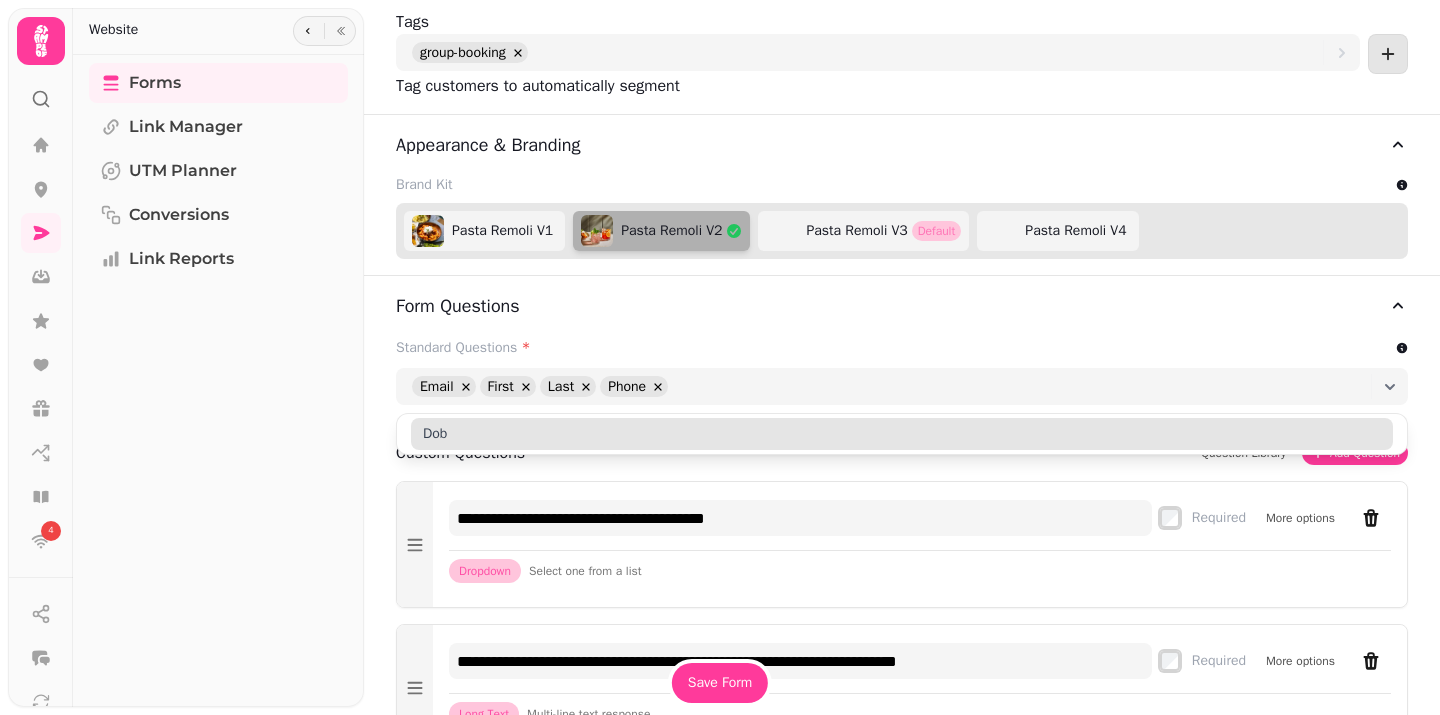 click on "Dob" at bounding box center (902, 434) 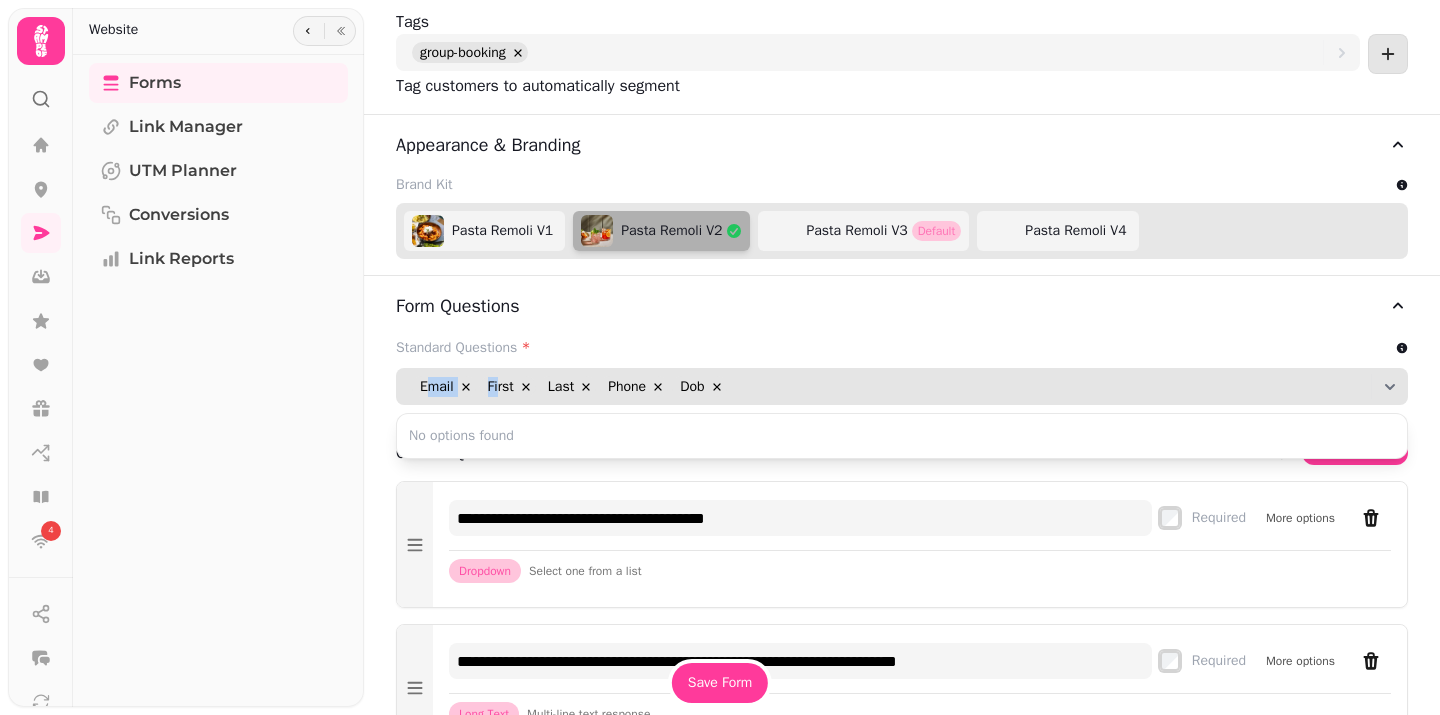 drag, startPoint x: 501, startPoint y: 393, endPoint x: 427, endPoint y: 387, distance: 74.24284 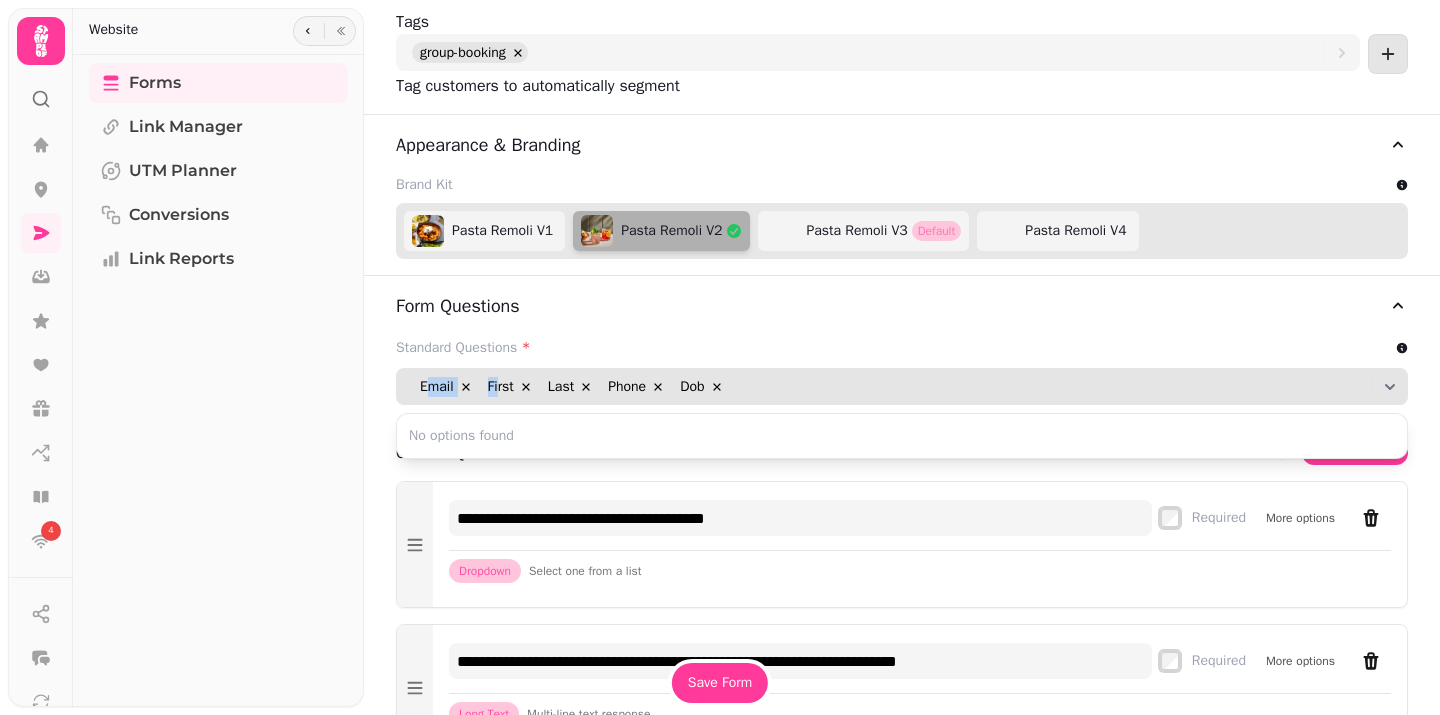 click on "Email [FIRST] [LAST] Phone [DOB]" at bounding box center [891, 386] 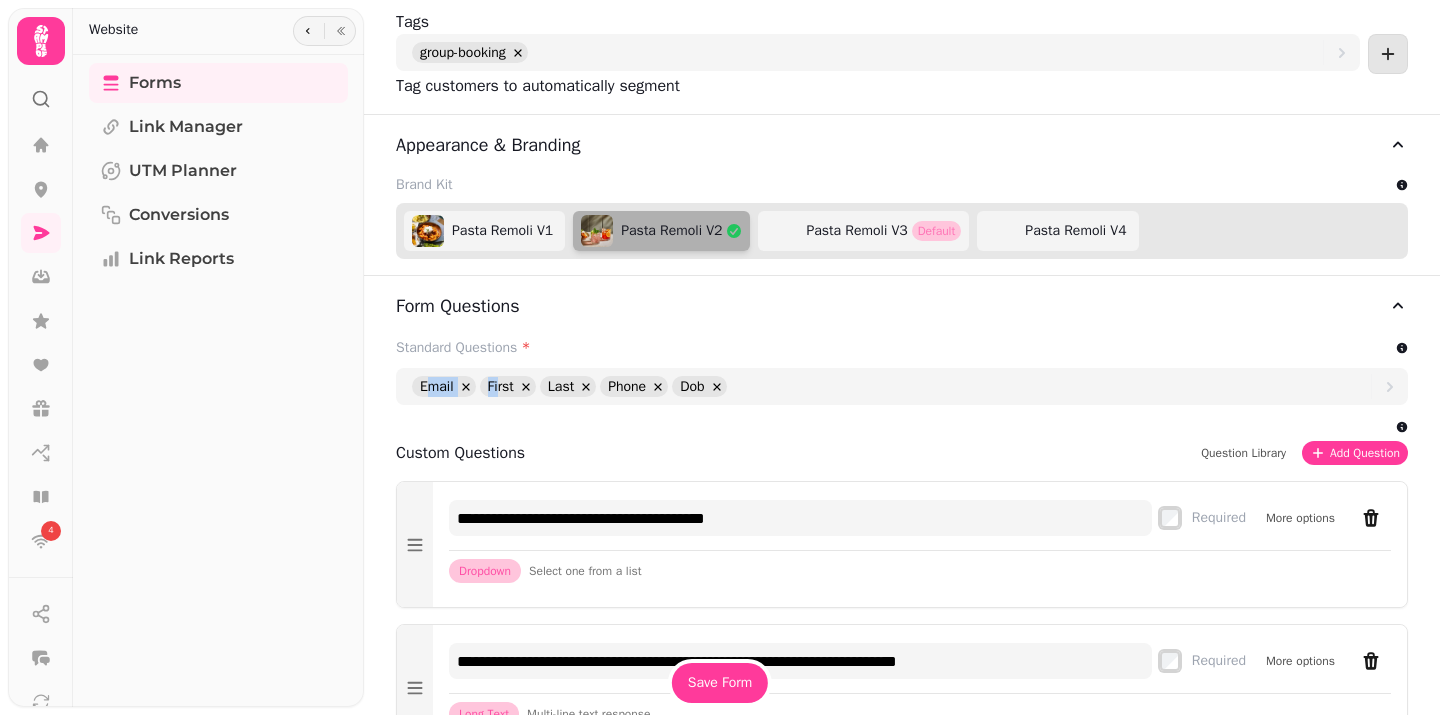 click on "Form Questions" at bounding box center (902, 306) 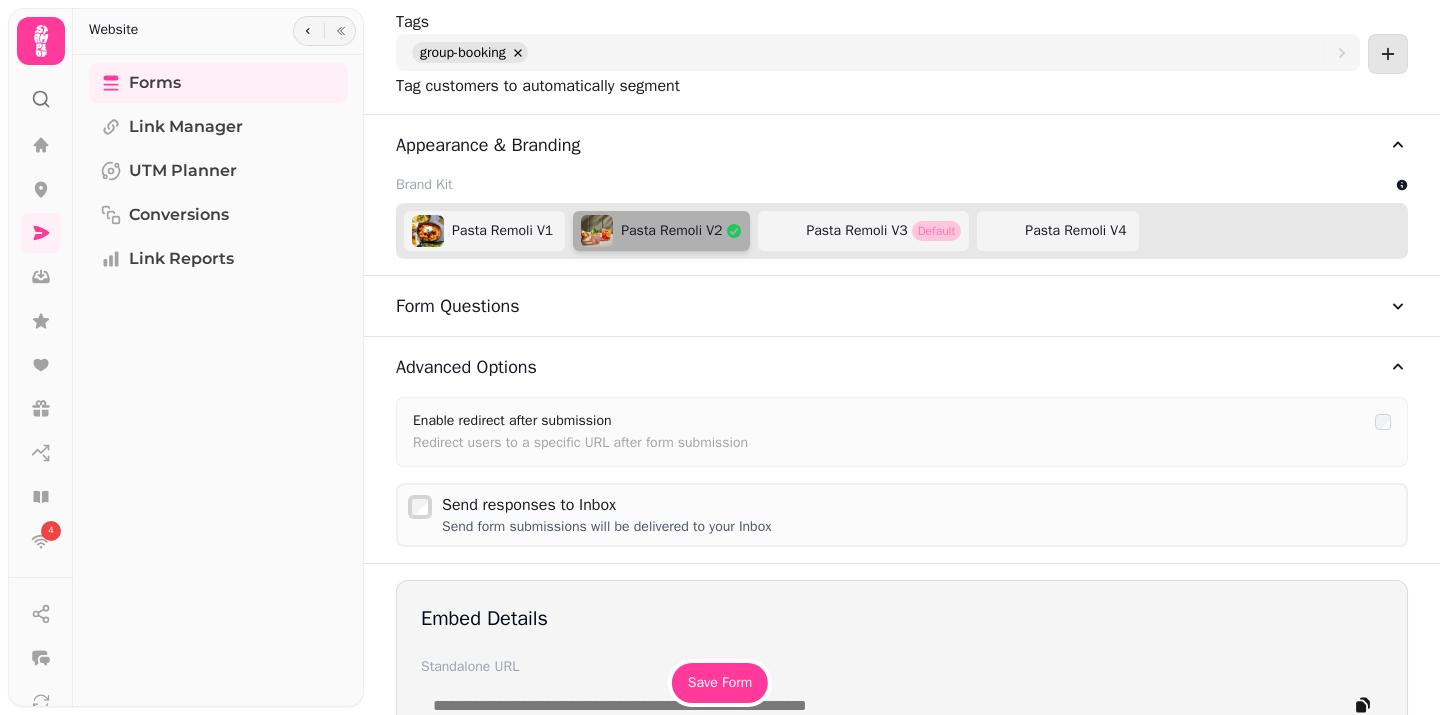 click on "Form Questions" at bounding box center [902, 306] 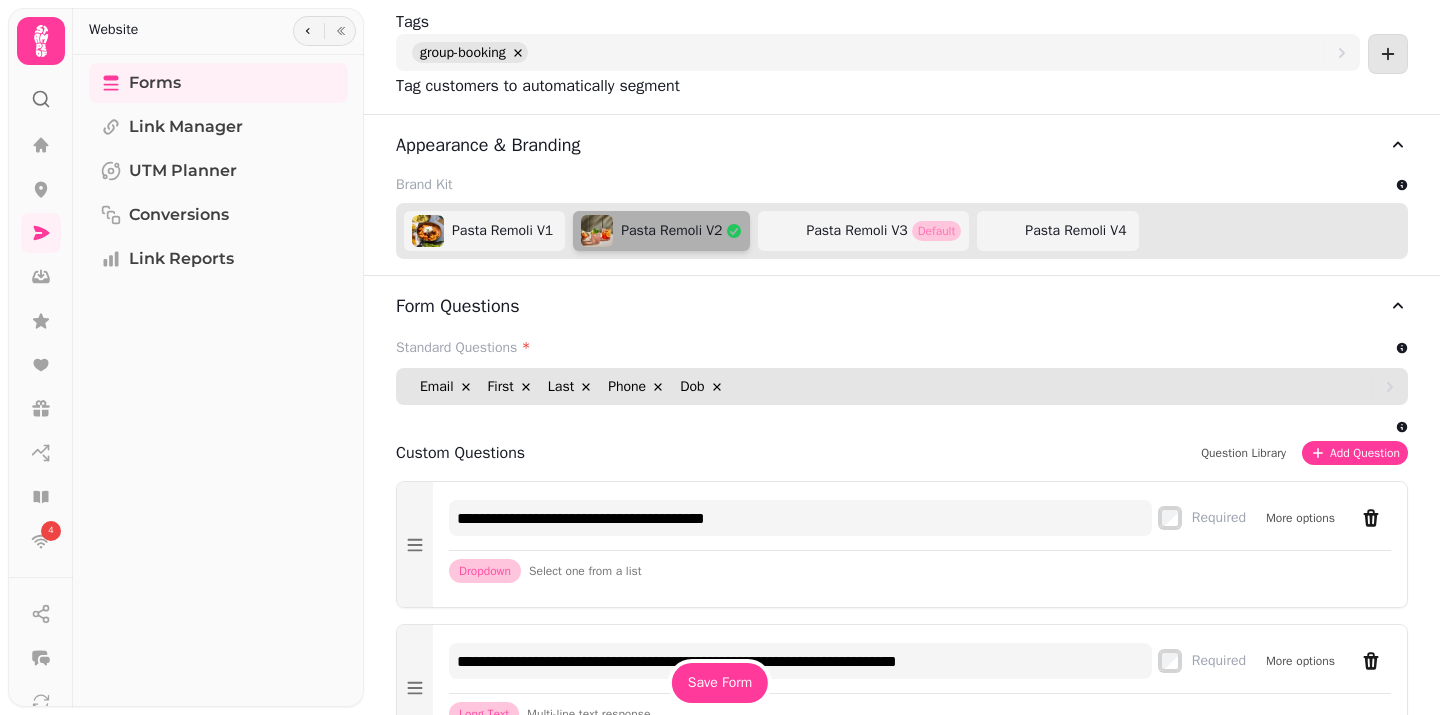 click on "Email [FIRST] [LAST] Phone [DOB]" at bounding box center [891, 386] 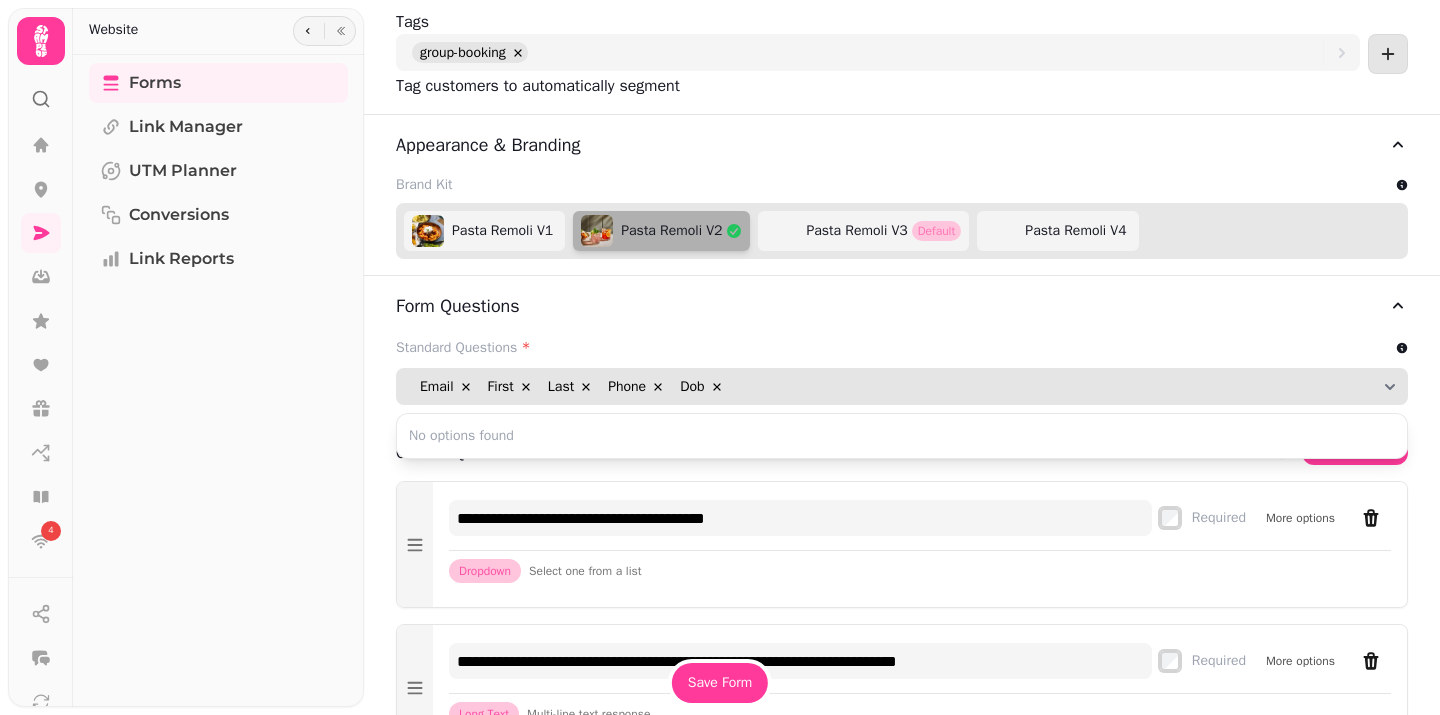 click on "Dob" at bounding box center (692, 387) 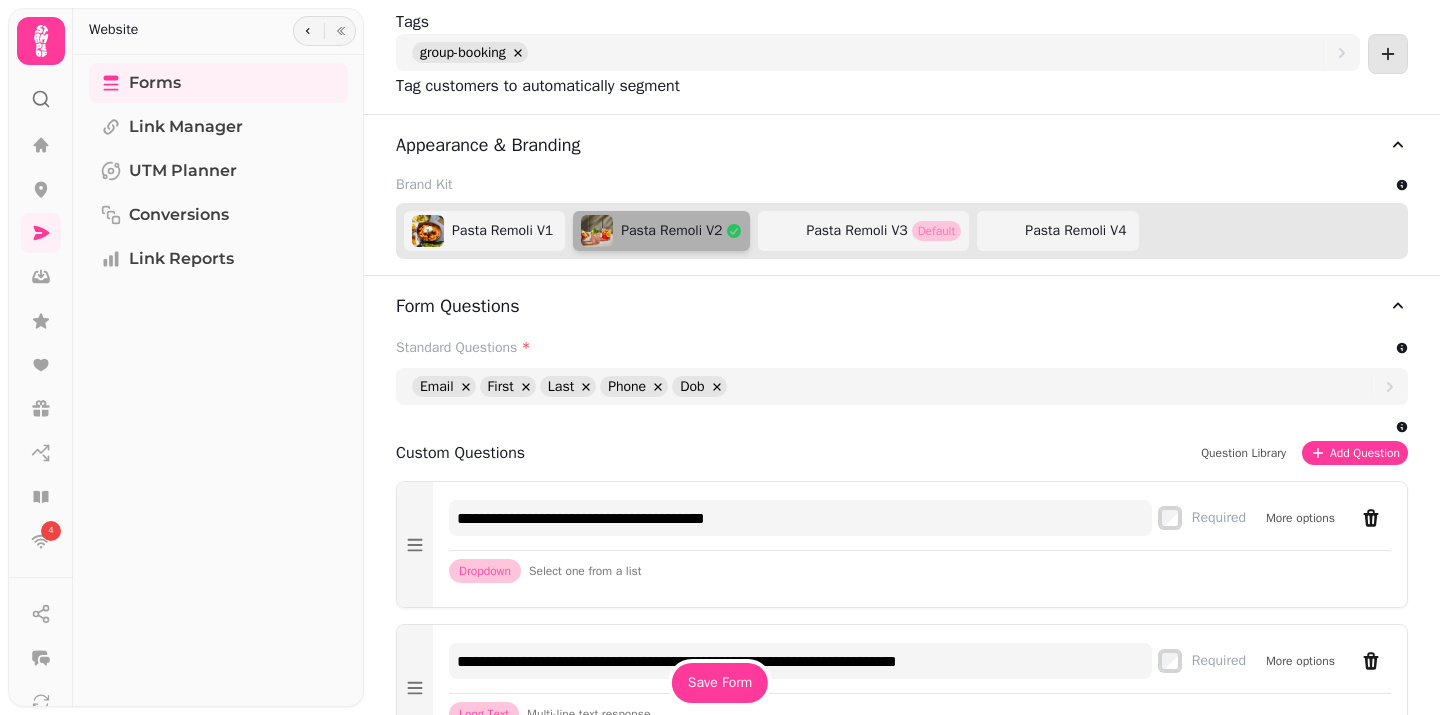 click on "Standard Questions *" at bounding box center (902, 348) 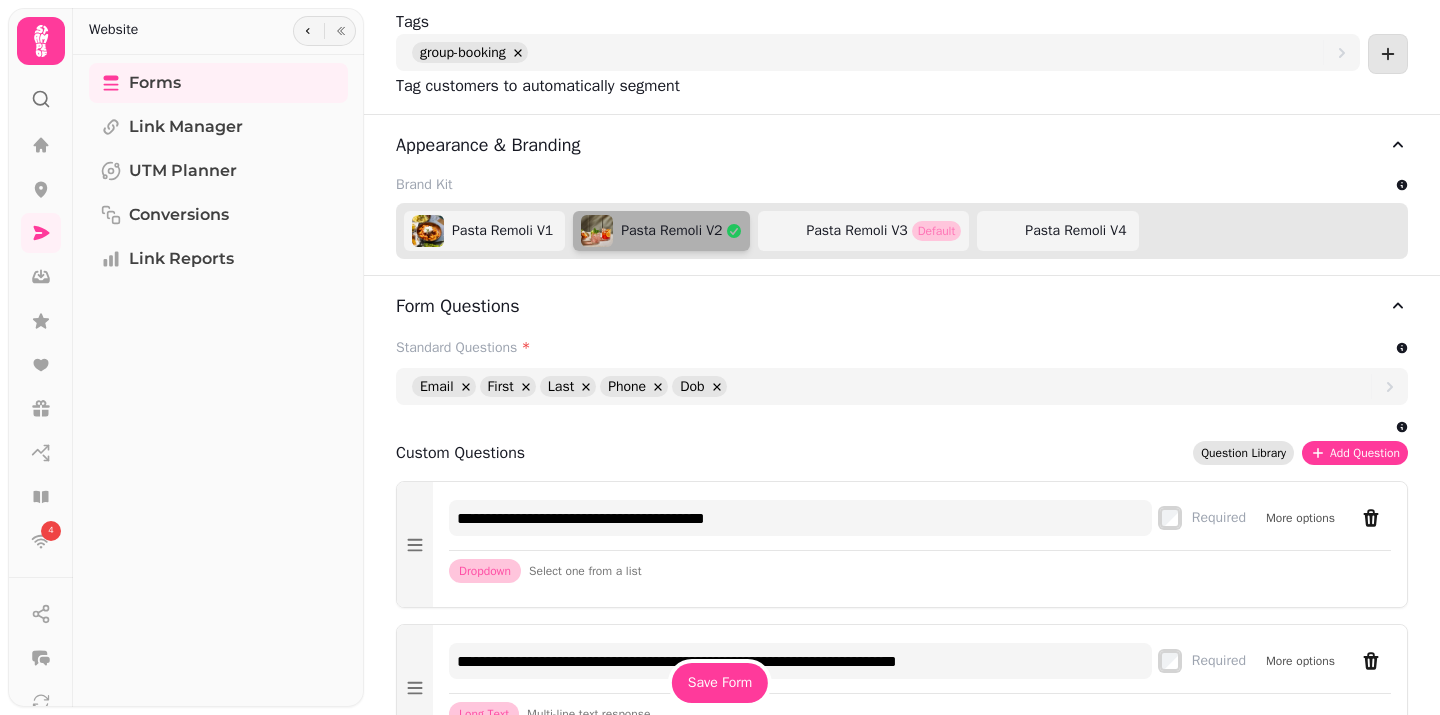 click on "Question Library" at bounding box center (1243, 453) 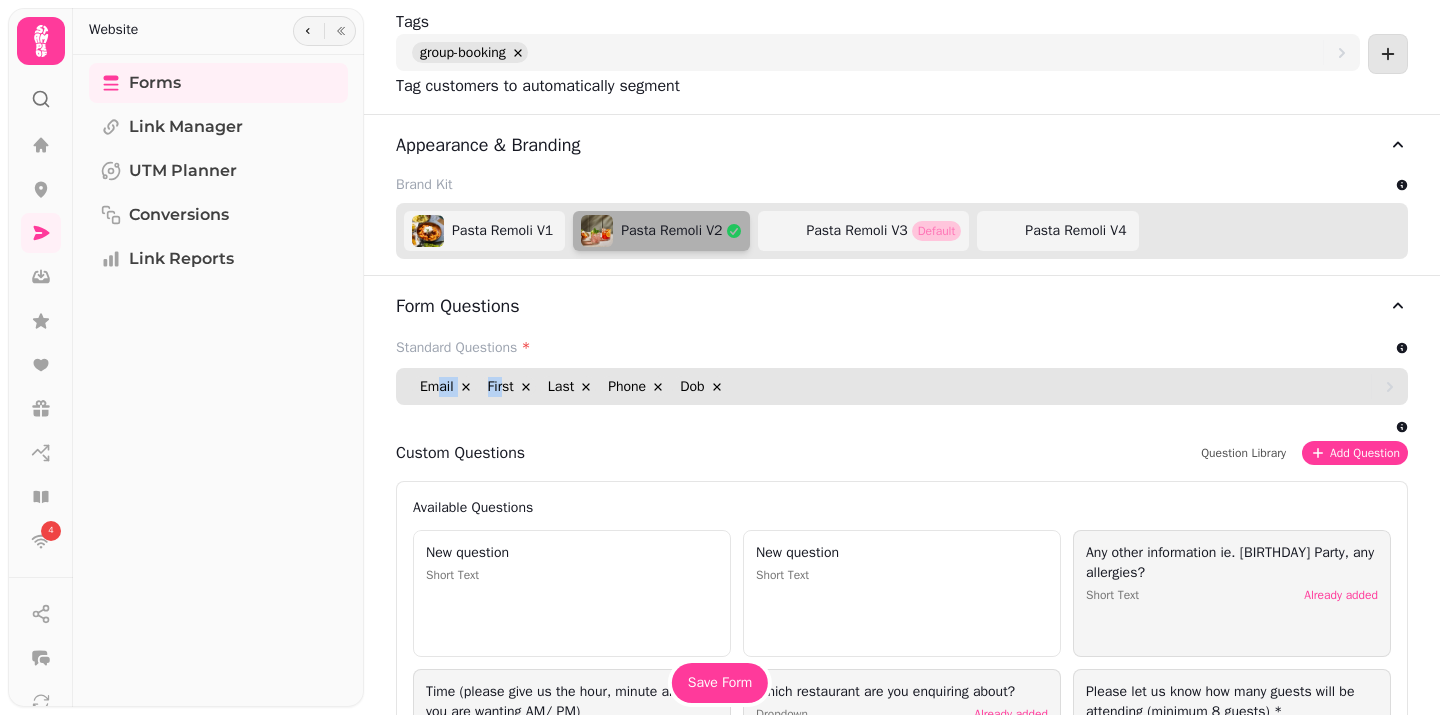 drag, startPoint x: 509, startPoint y: 390, endPoint x: 440, endPoint y: 382, distance: 69.46222 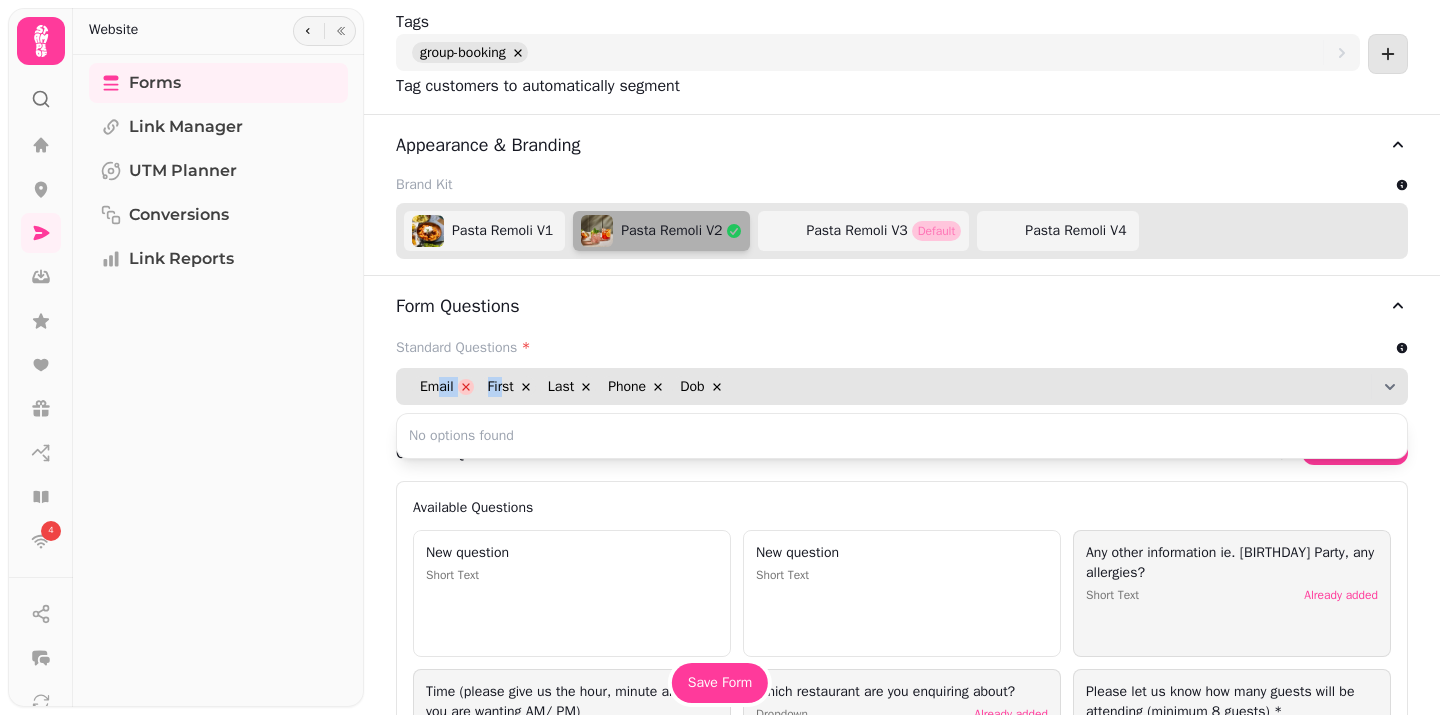 click at bounding box center (466, 387) 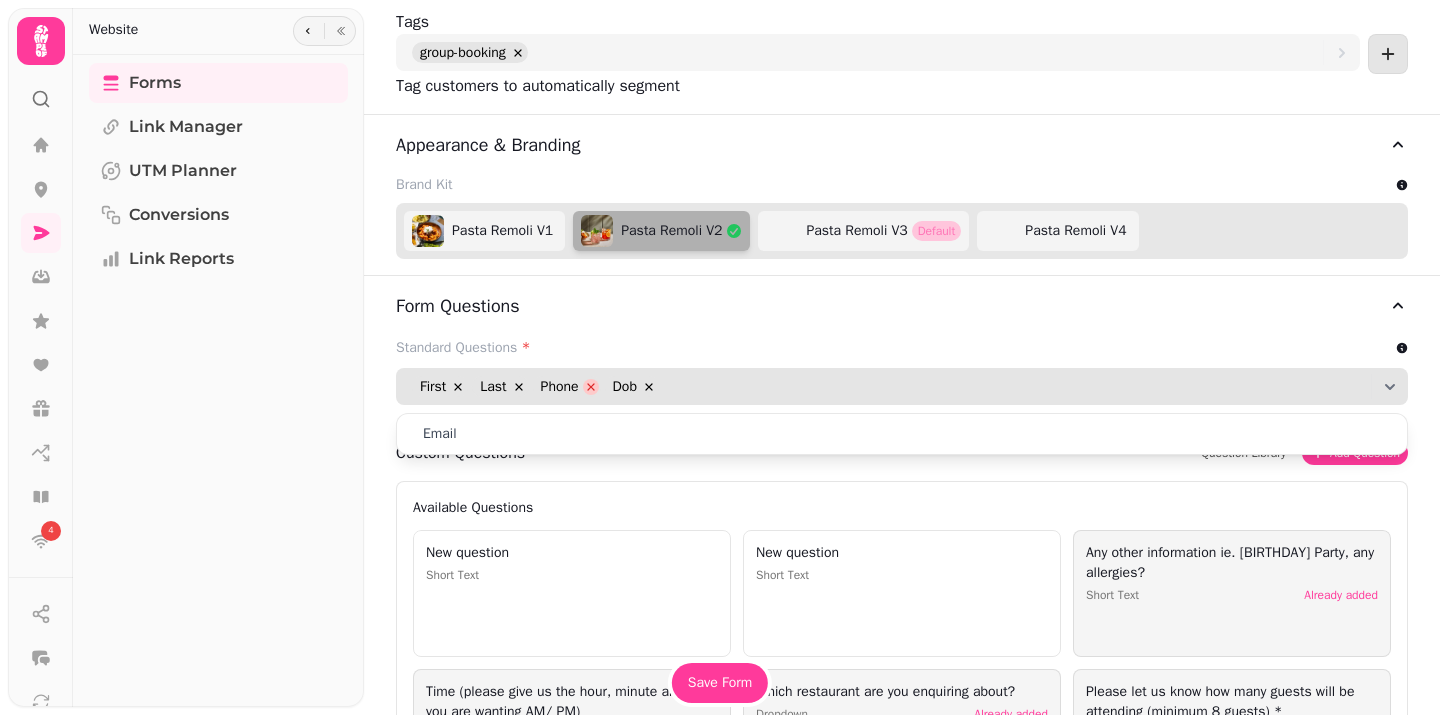 click 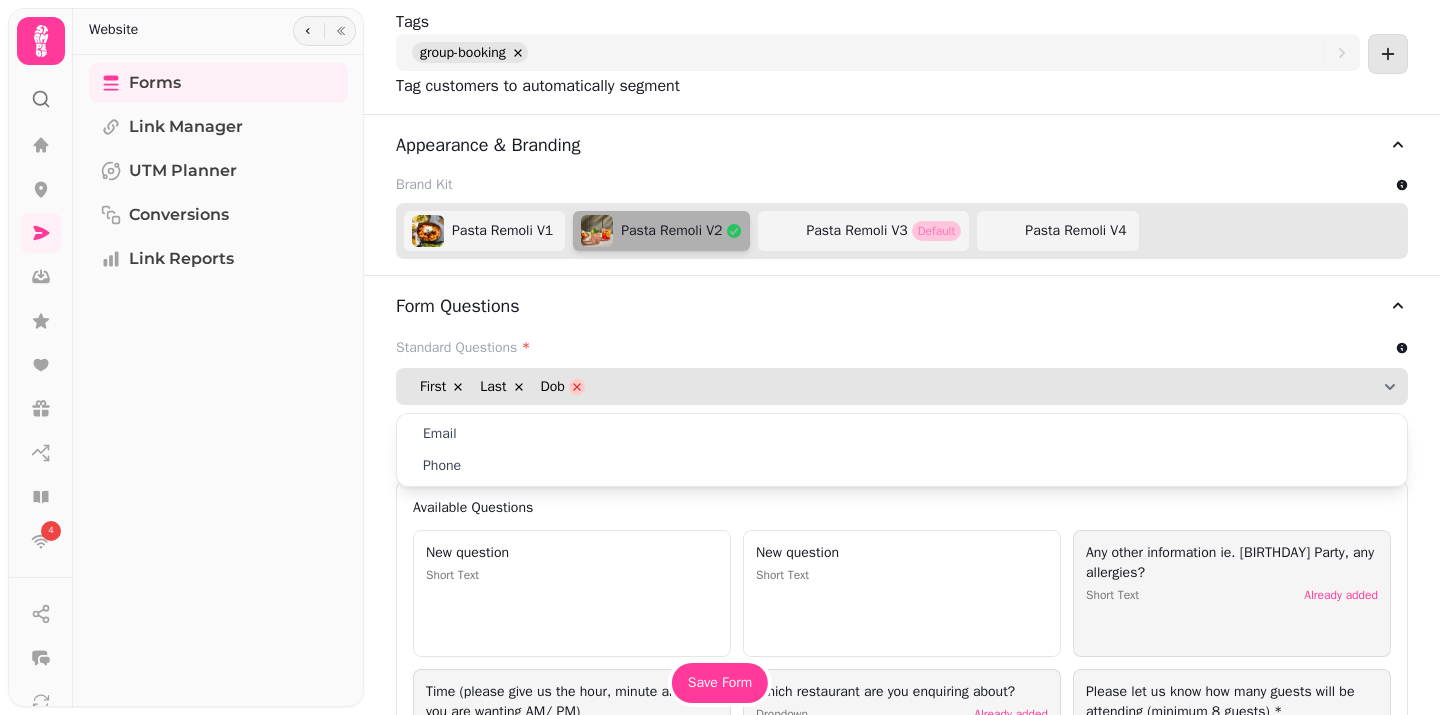 click on "[FIRST] [LAST] [DOB]" at bounding box center (891, 386) 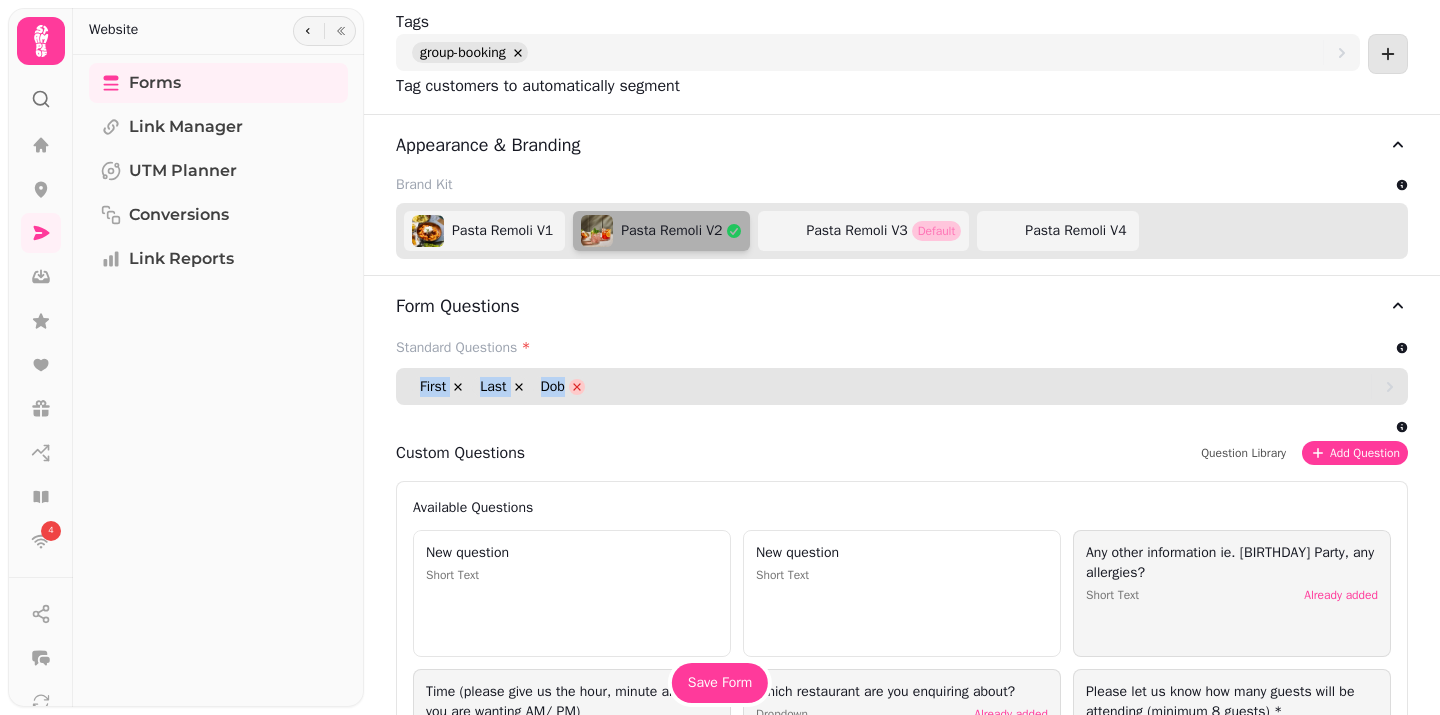click 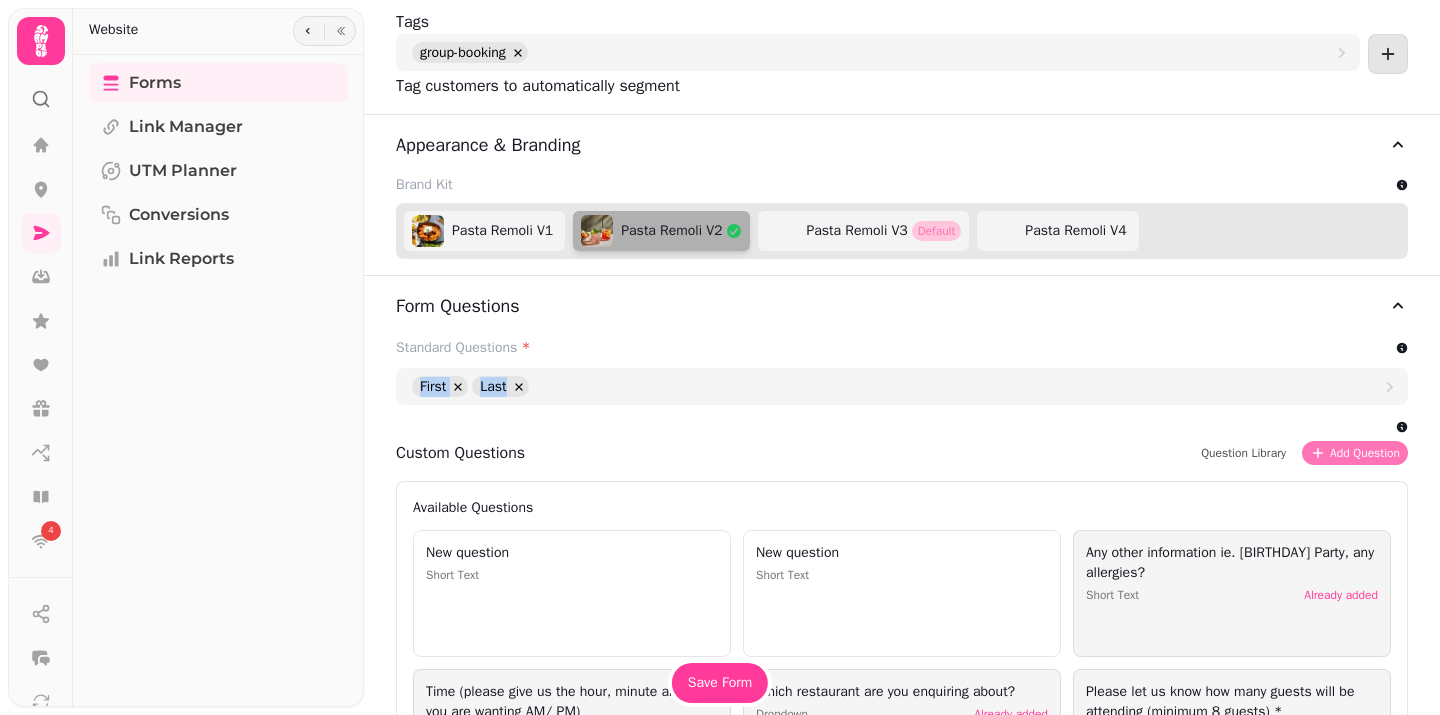 click 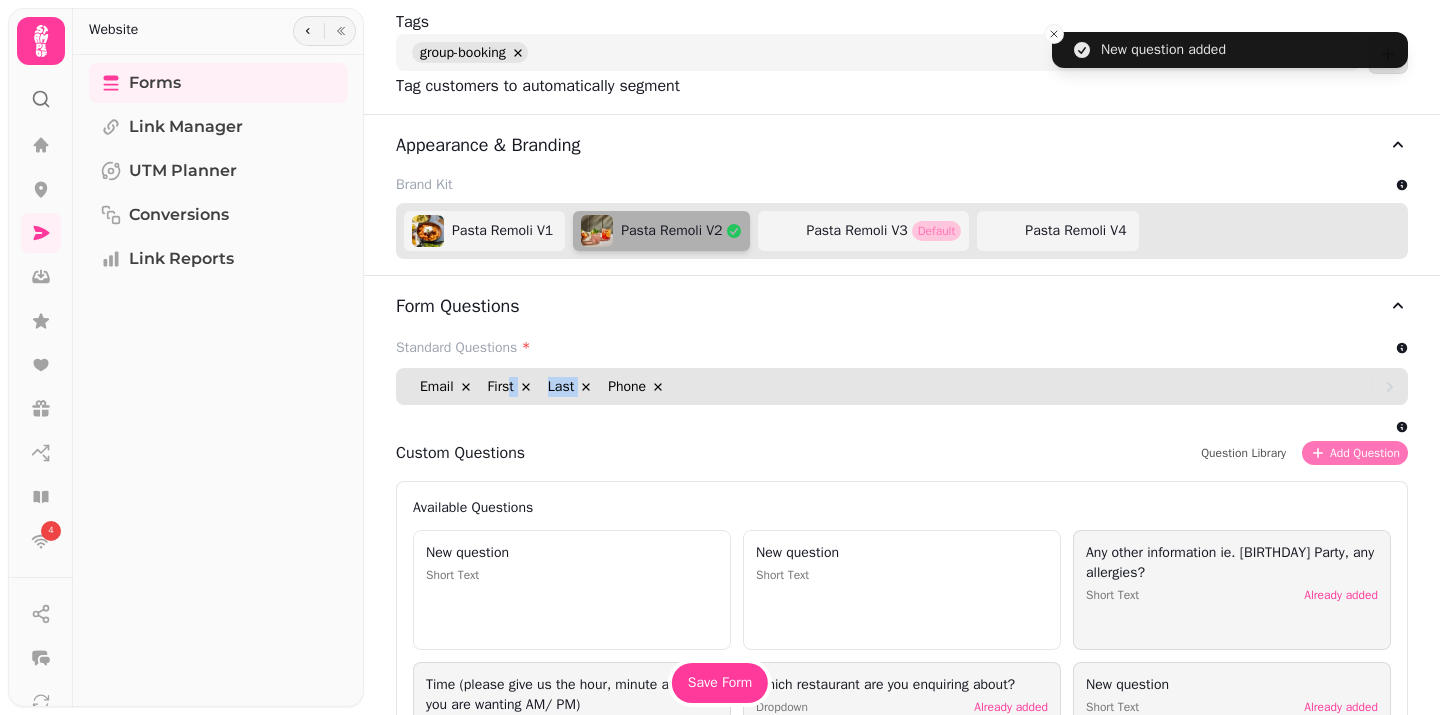 drag, startPoint x: 510, startPoint y: 386, endPoint x: 609, endPoint y: 387, distance: 99.00505 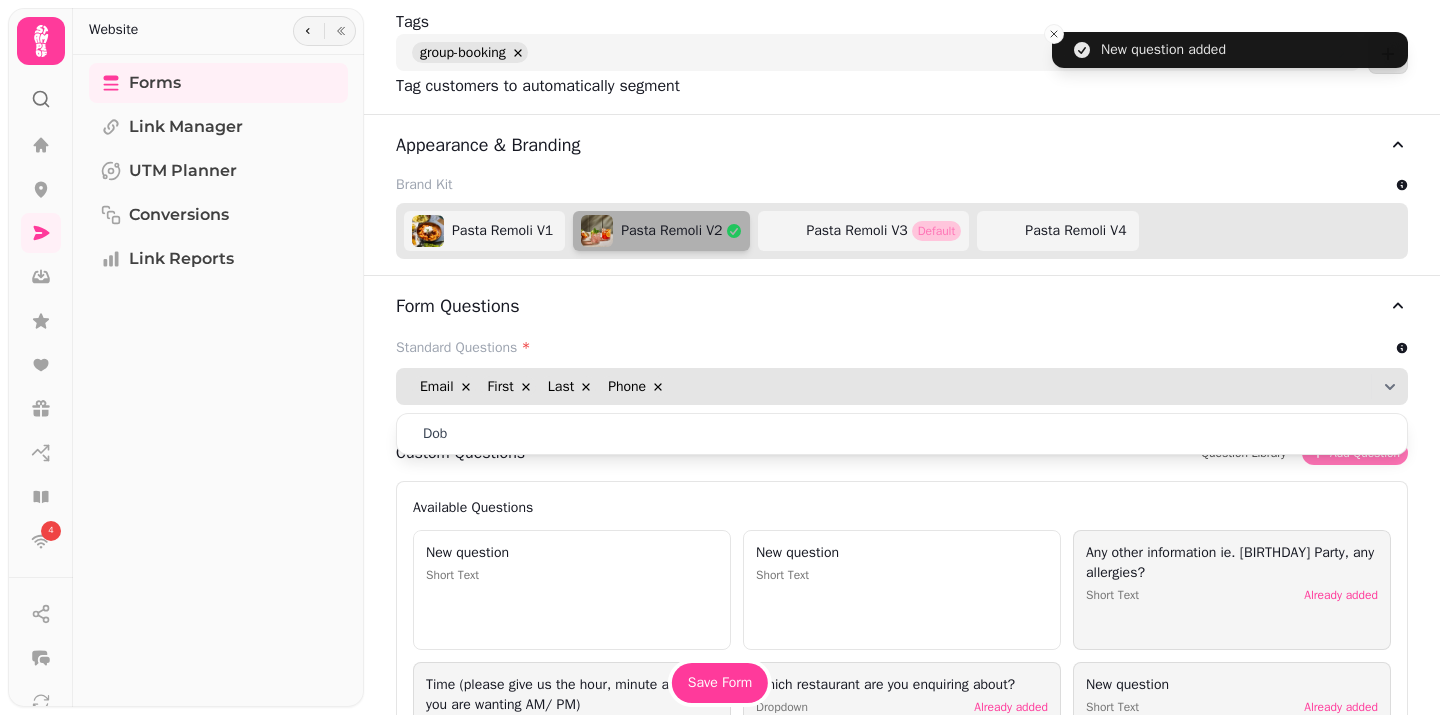 click on "Email" at bounding box center [444, 386] 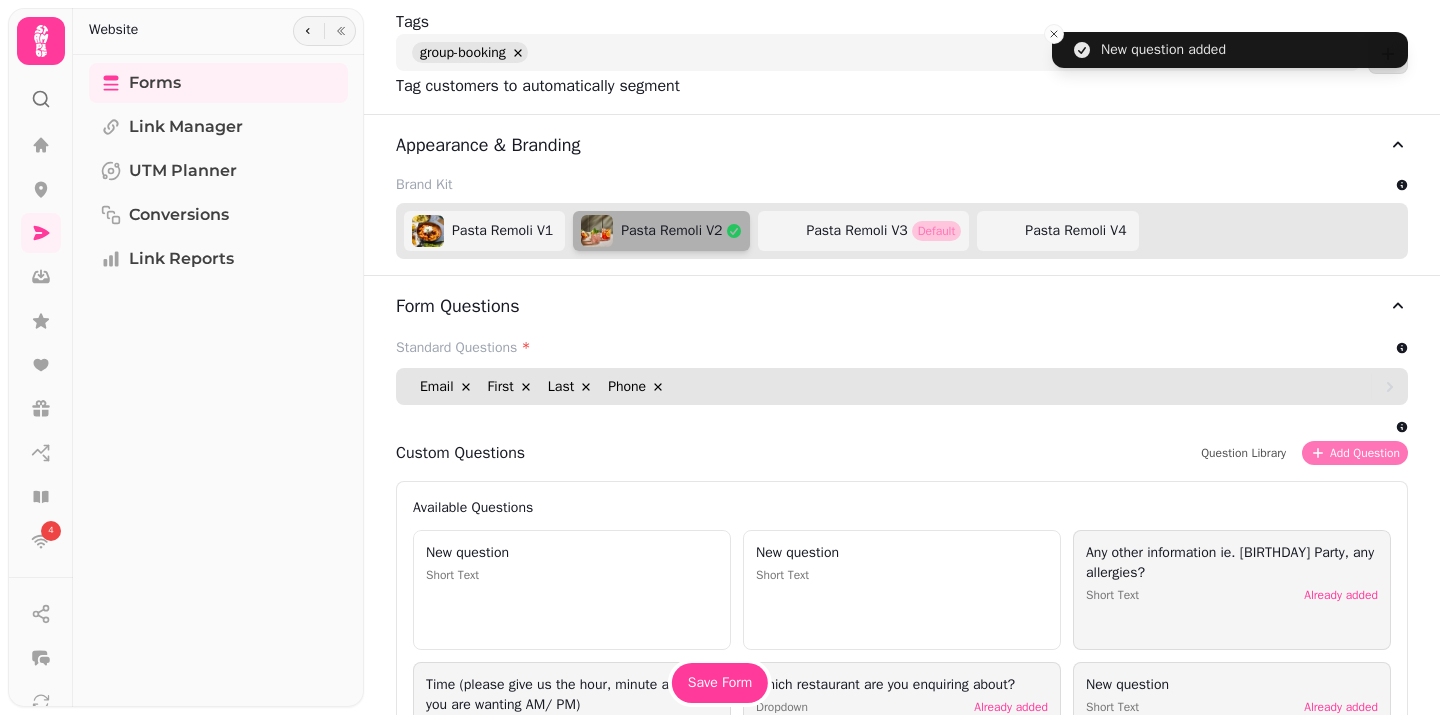 click on "Email [FIRST] [LAST] Phone" at bounding box center (891, 386) 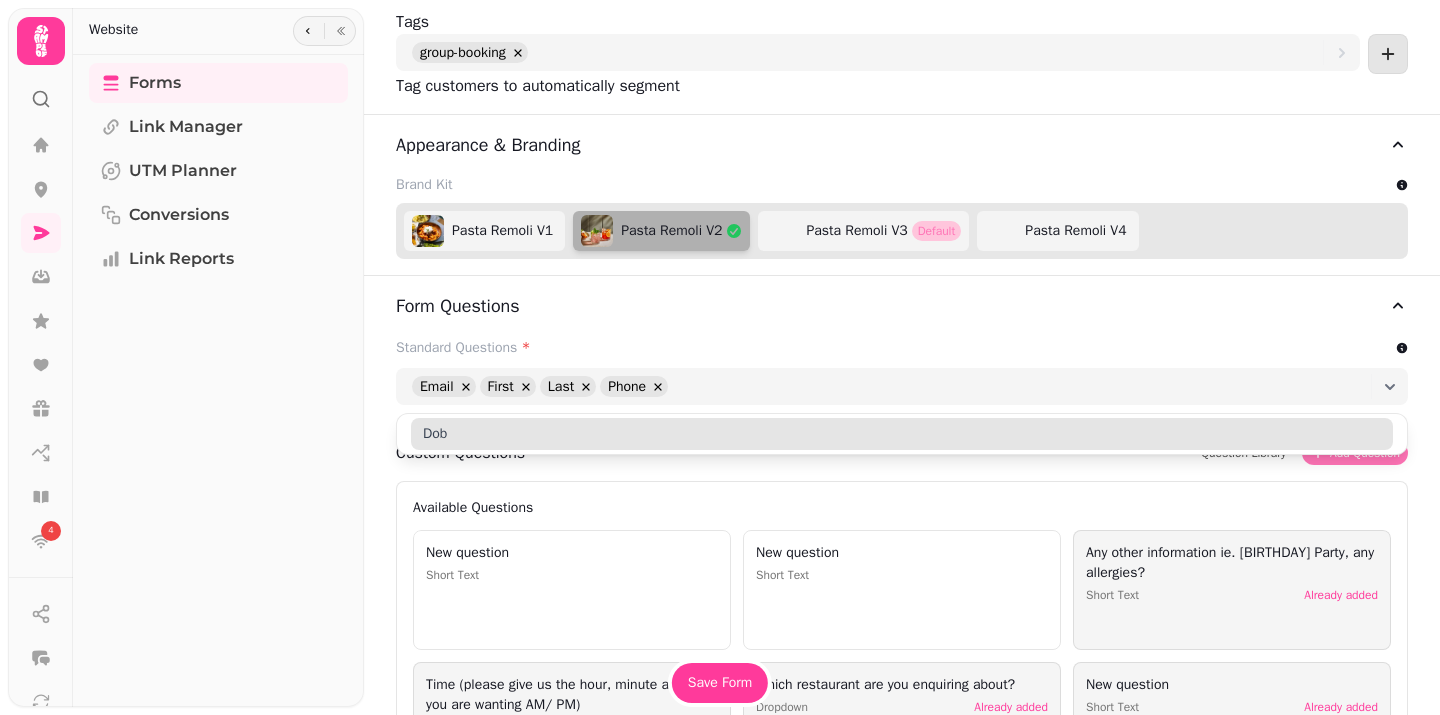 click on "Dob" at bounding box center (902, 434) 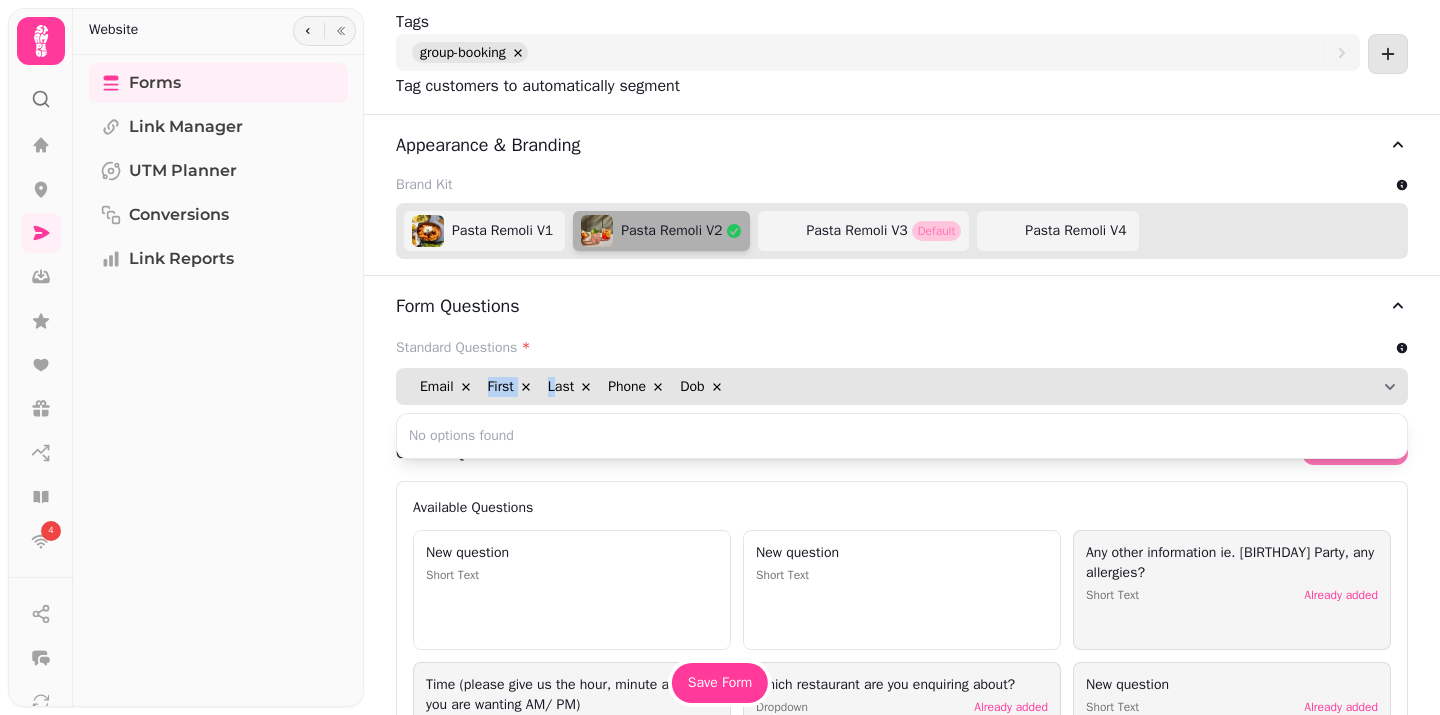 drag, startPoint x: 562, startPoint y: 387, endPoint x: 474, endPoint y: 394, distance: 88.27797 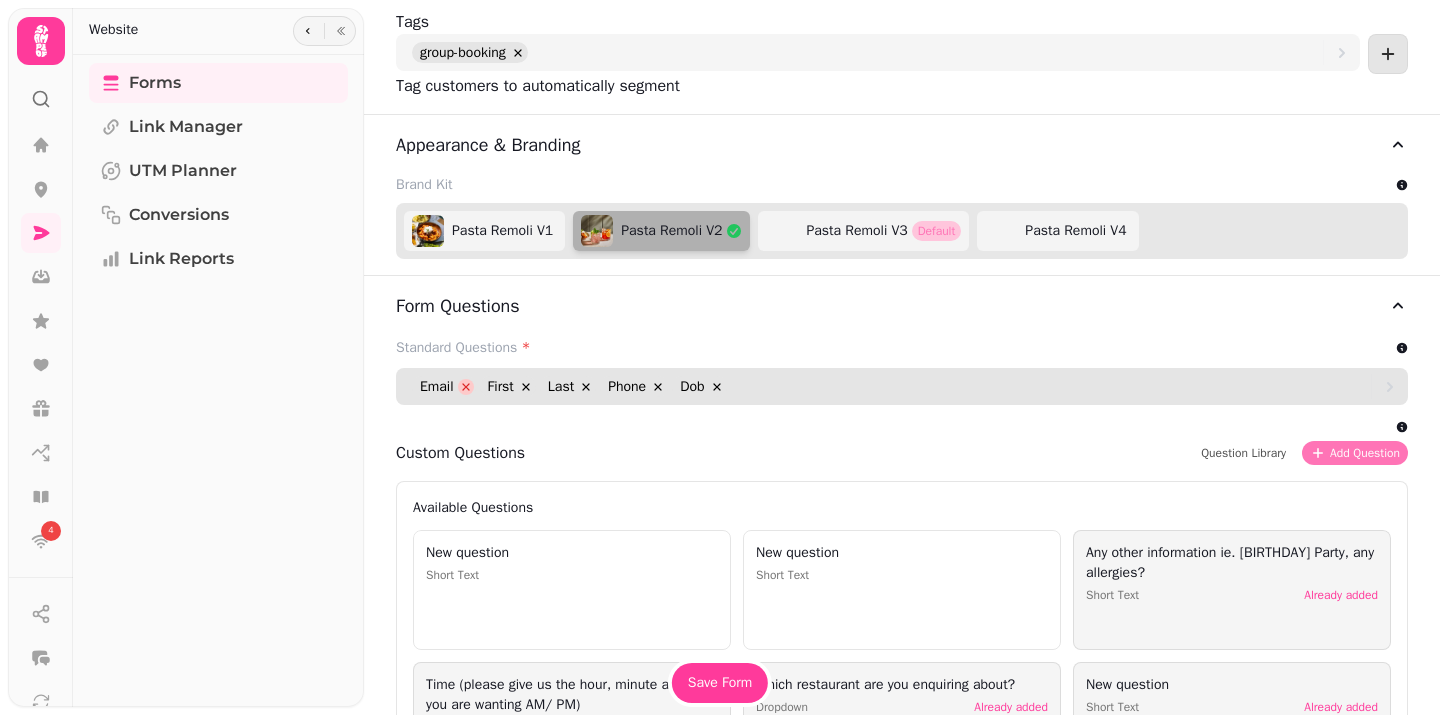 click 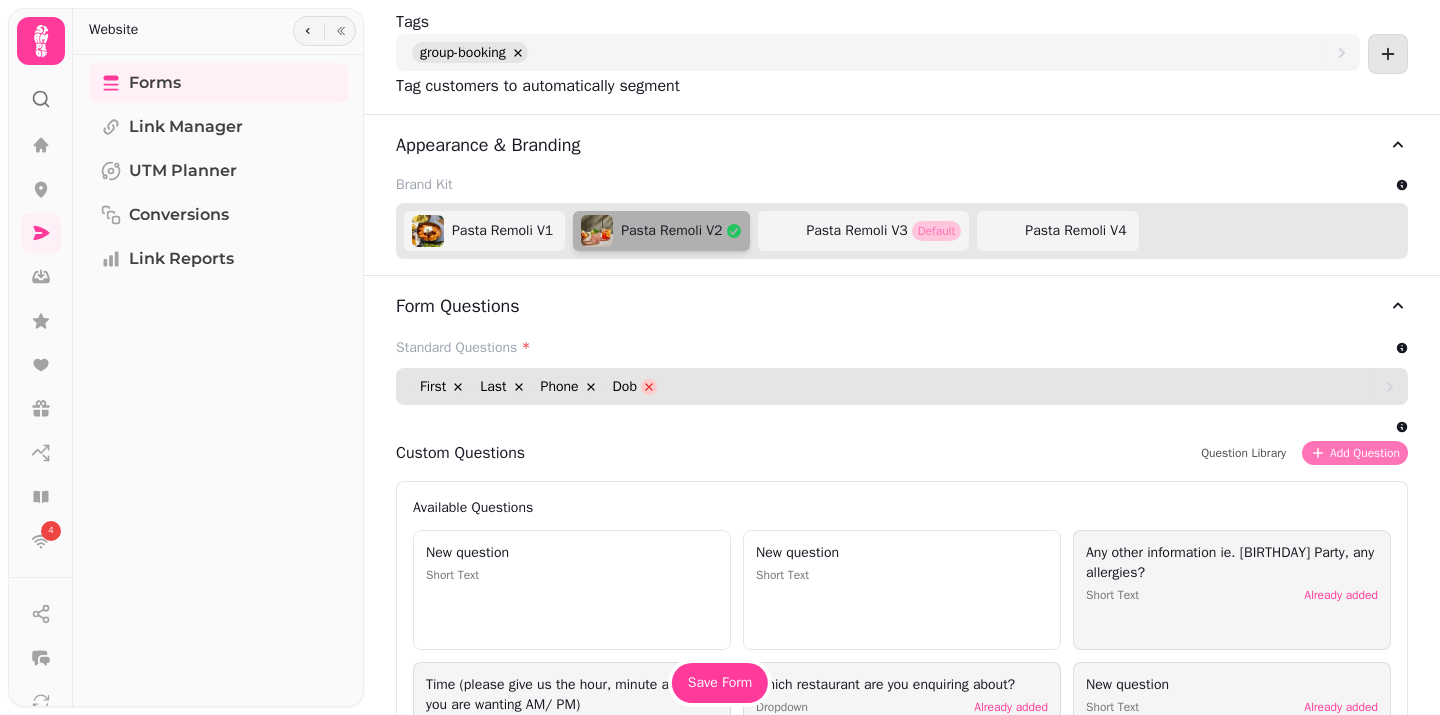 click 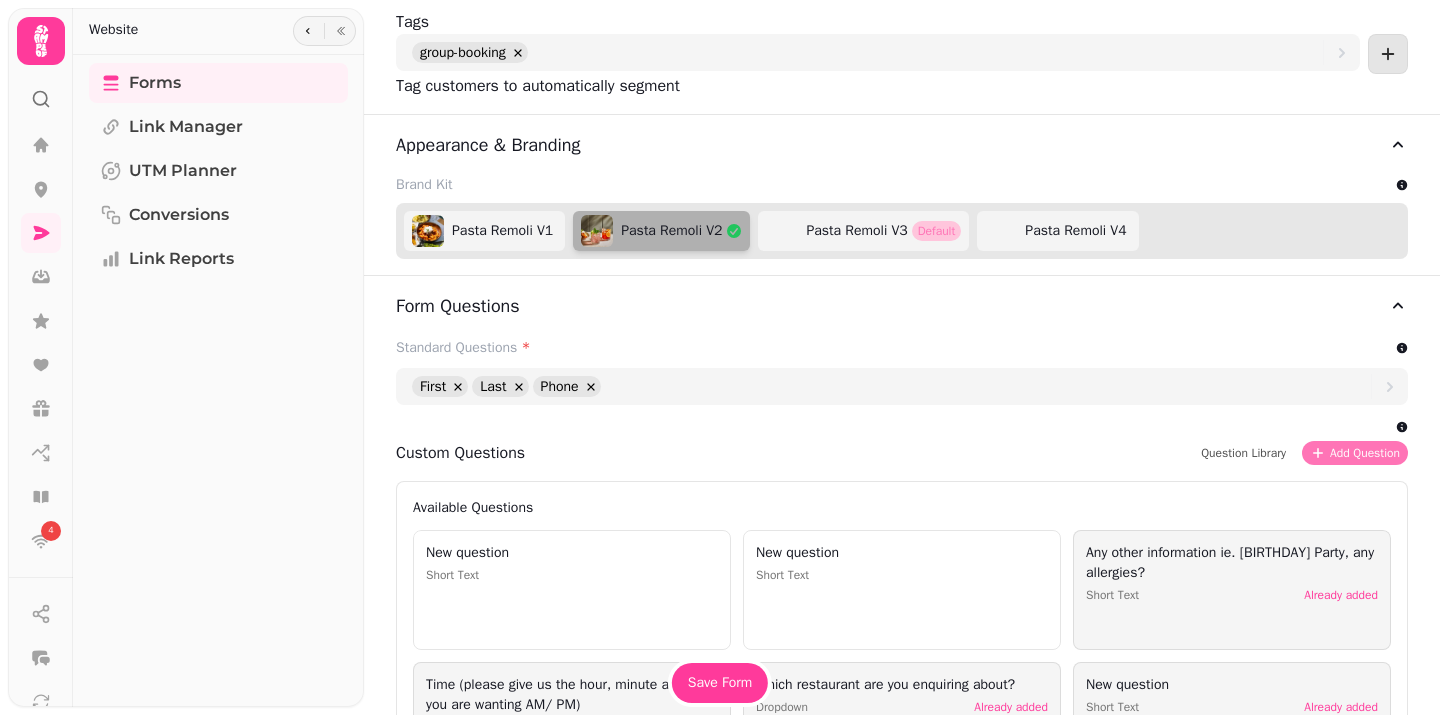click on "Add Question" at bounding box center (1355, 453) 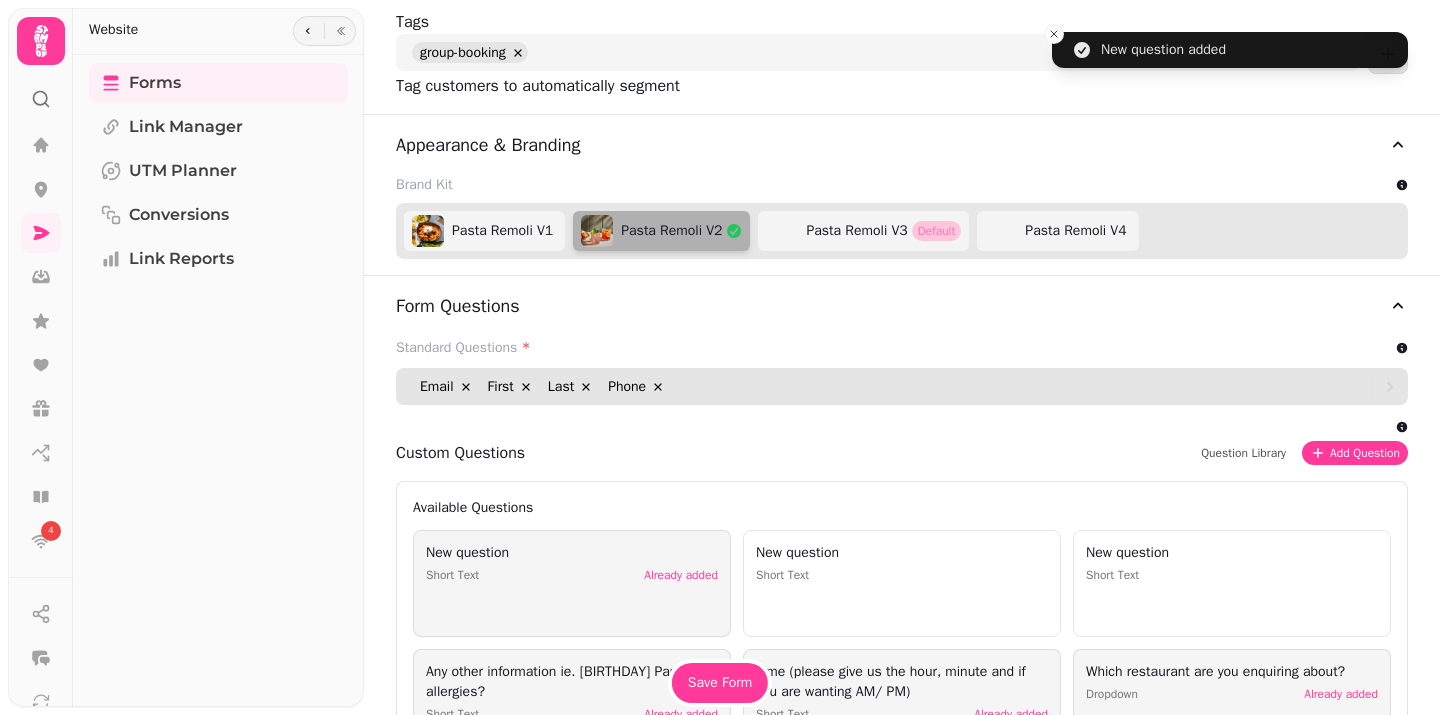 click on "Email [FIRST] [LAST] Phone" at bounding box center (891, 386) 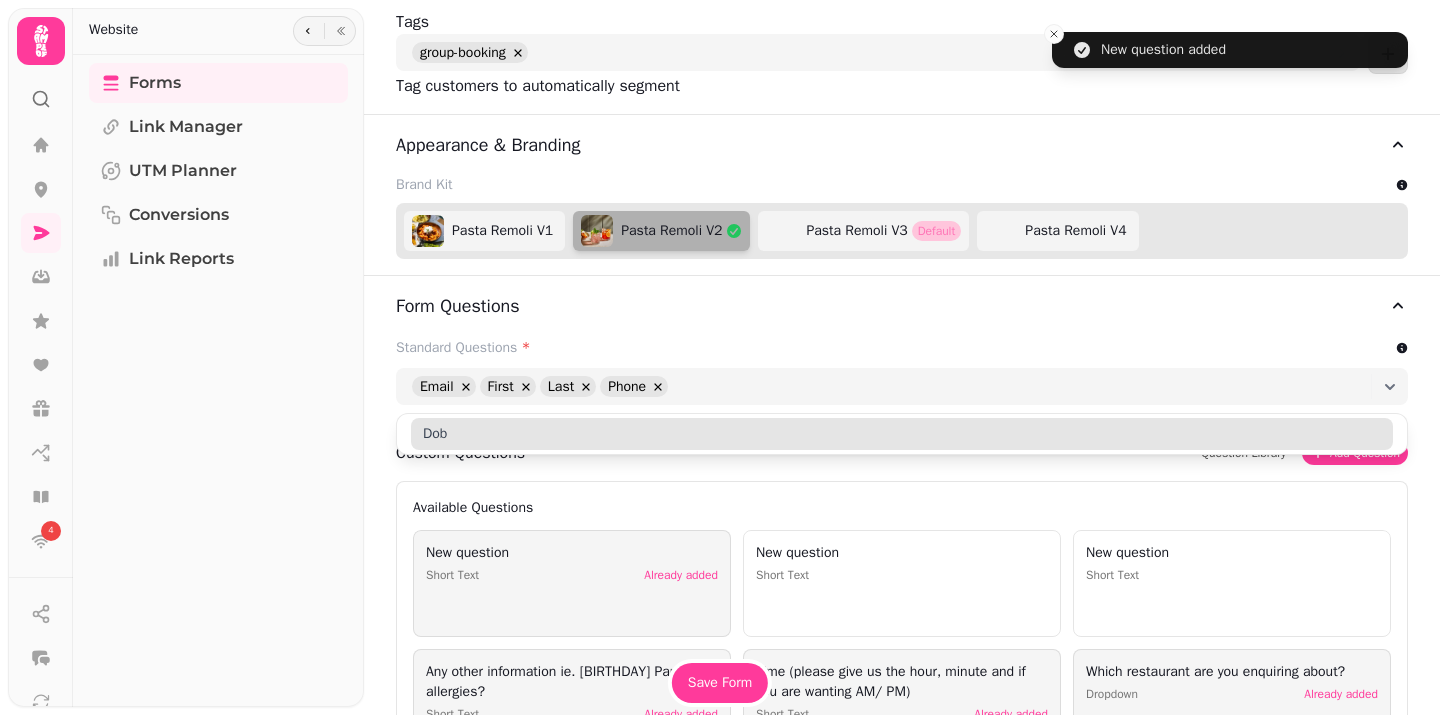 click on "Dob" at bounding box center (435, 434) 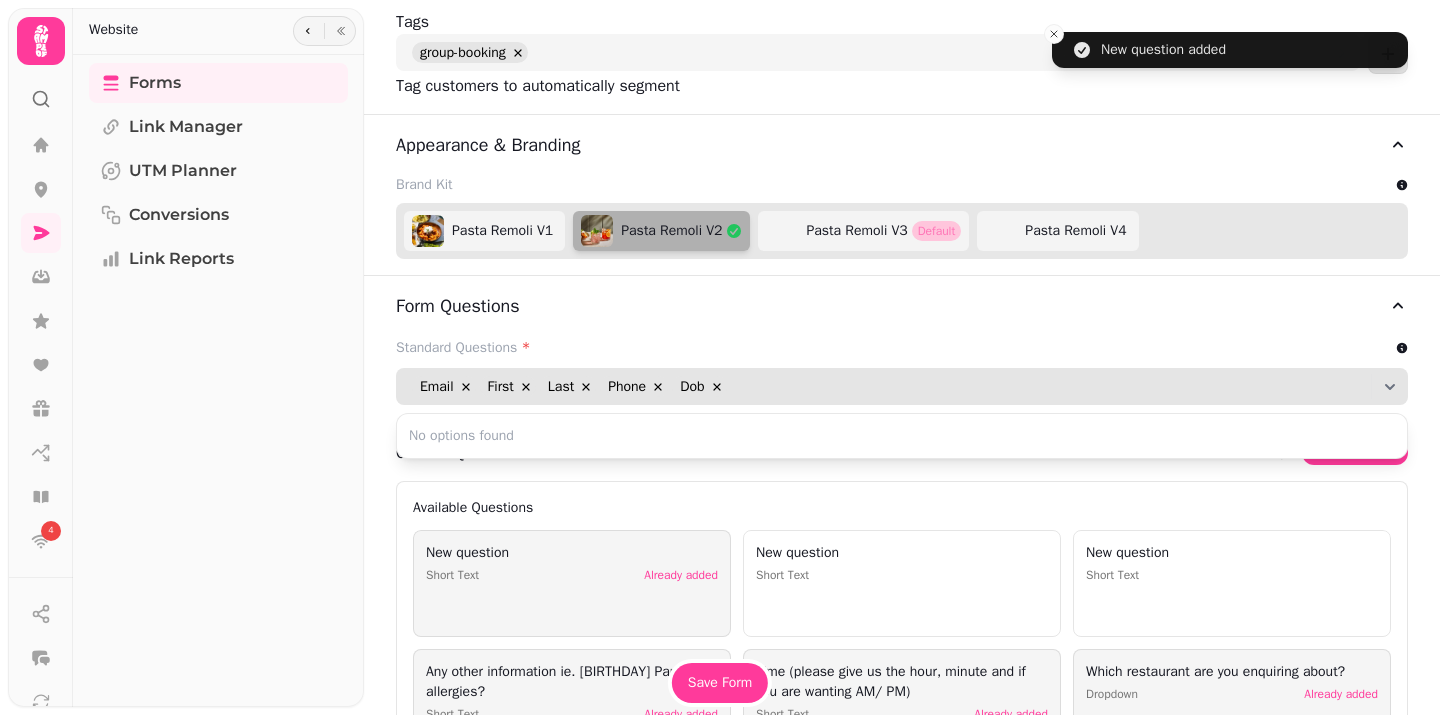 click on "Email" at bounding box center (437, 387) 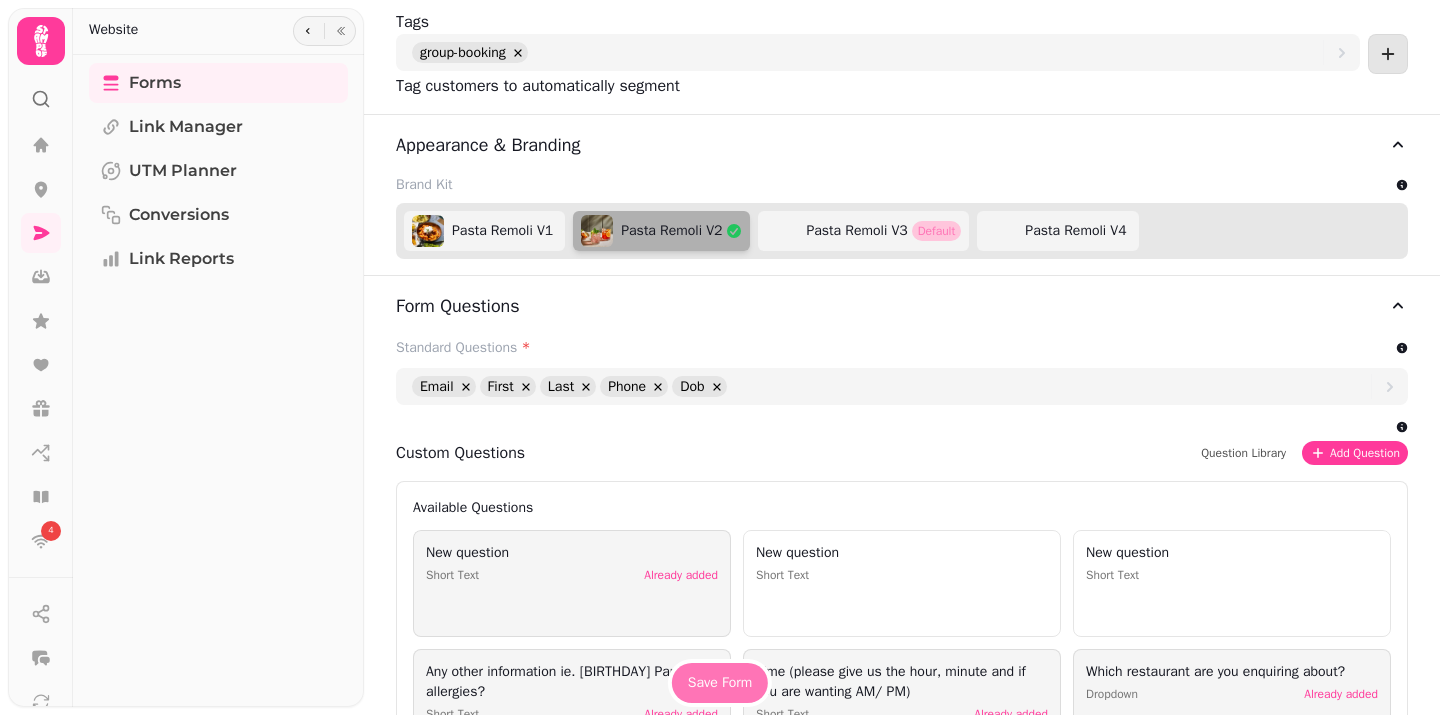 click on "Save Form" at bounding box center (720, 683) 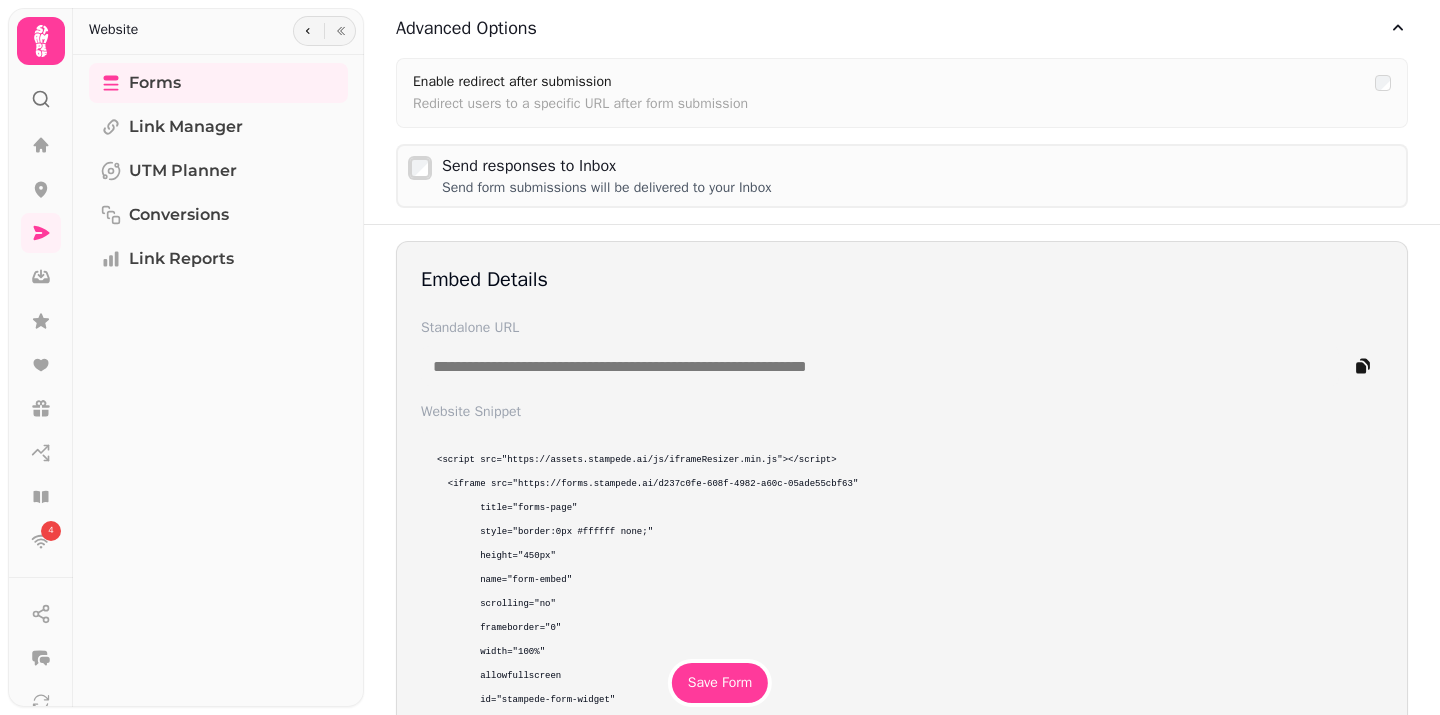 scroll, scrollTop: 3071, scrollLeft: 0, axis: vertical 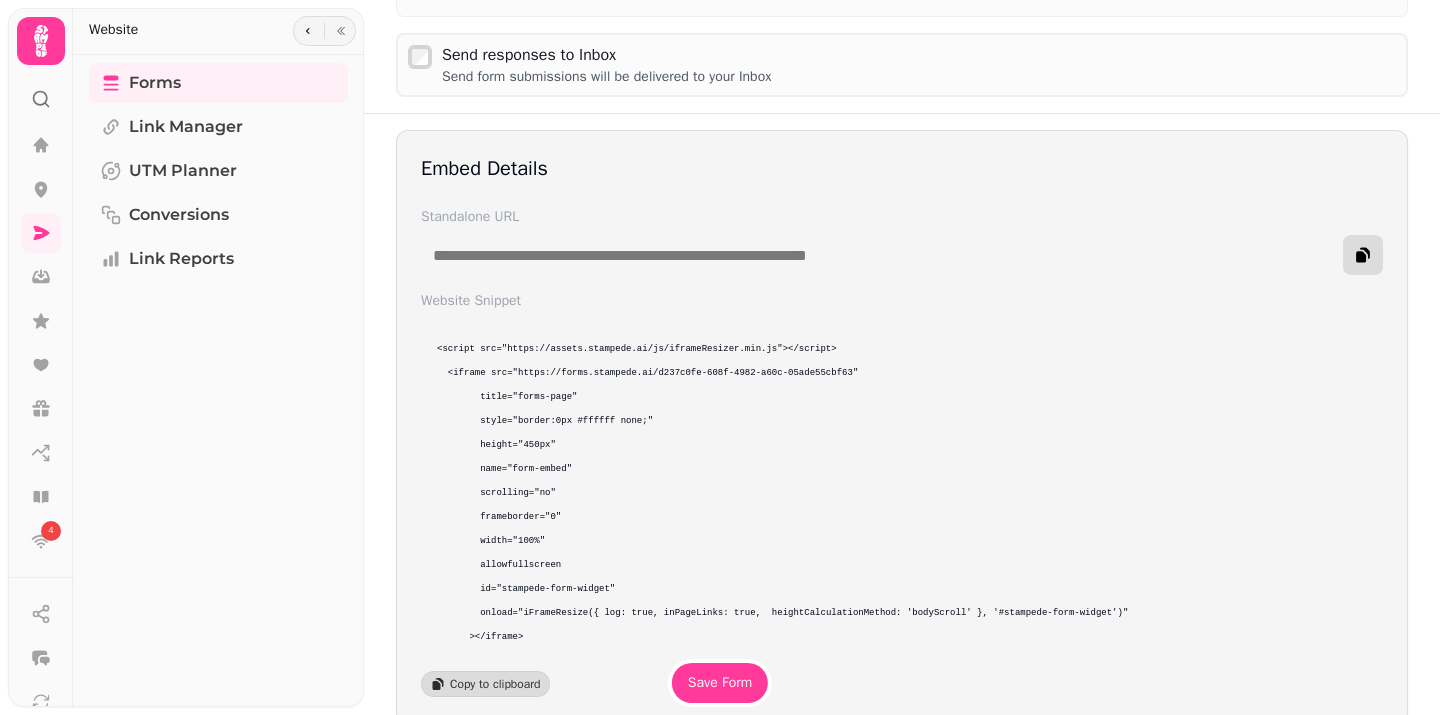 click 